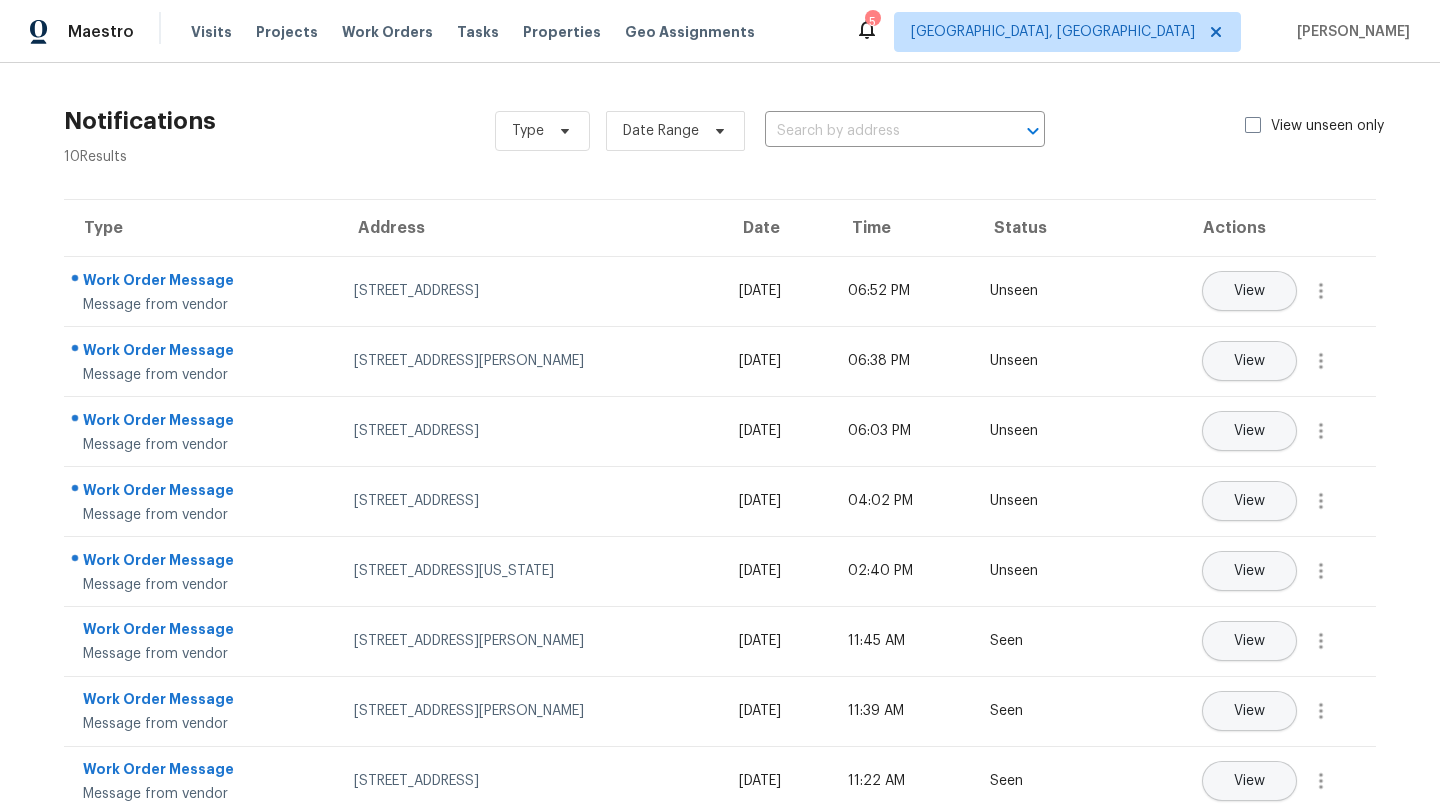 scroll, scrollTop: 0, scrollLeft: 0, axis: both 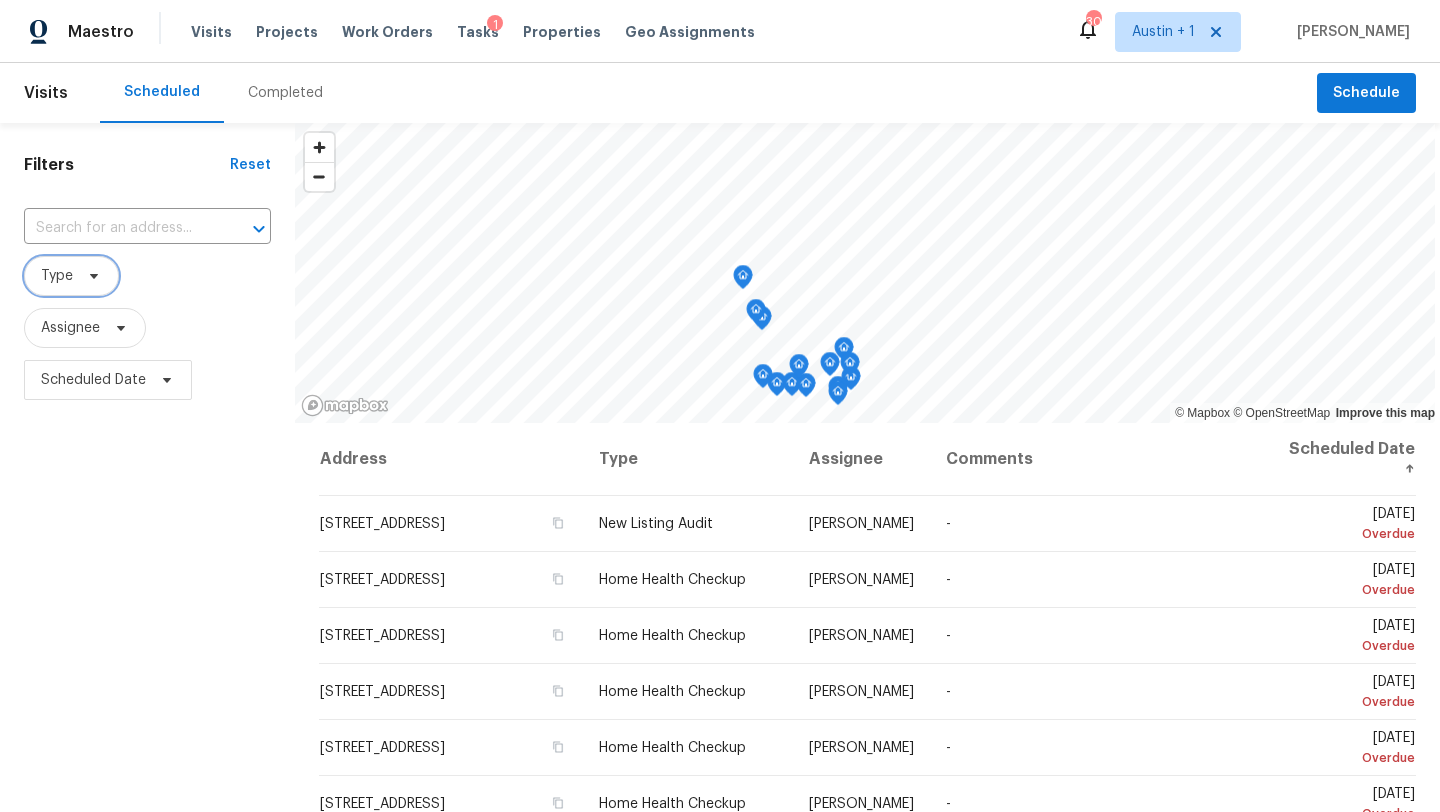 click 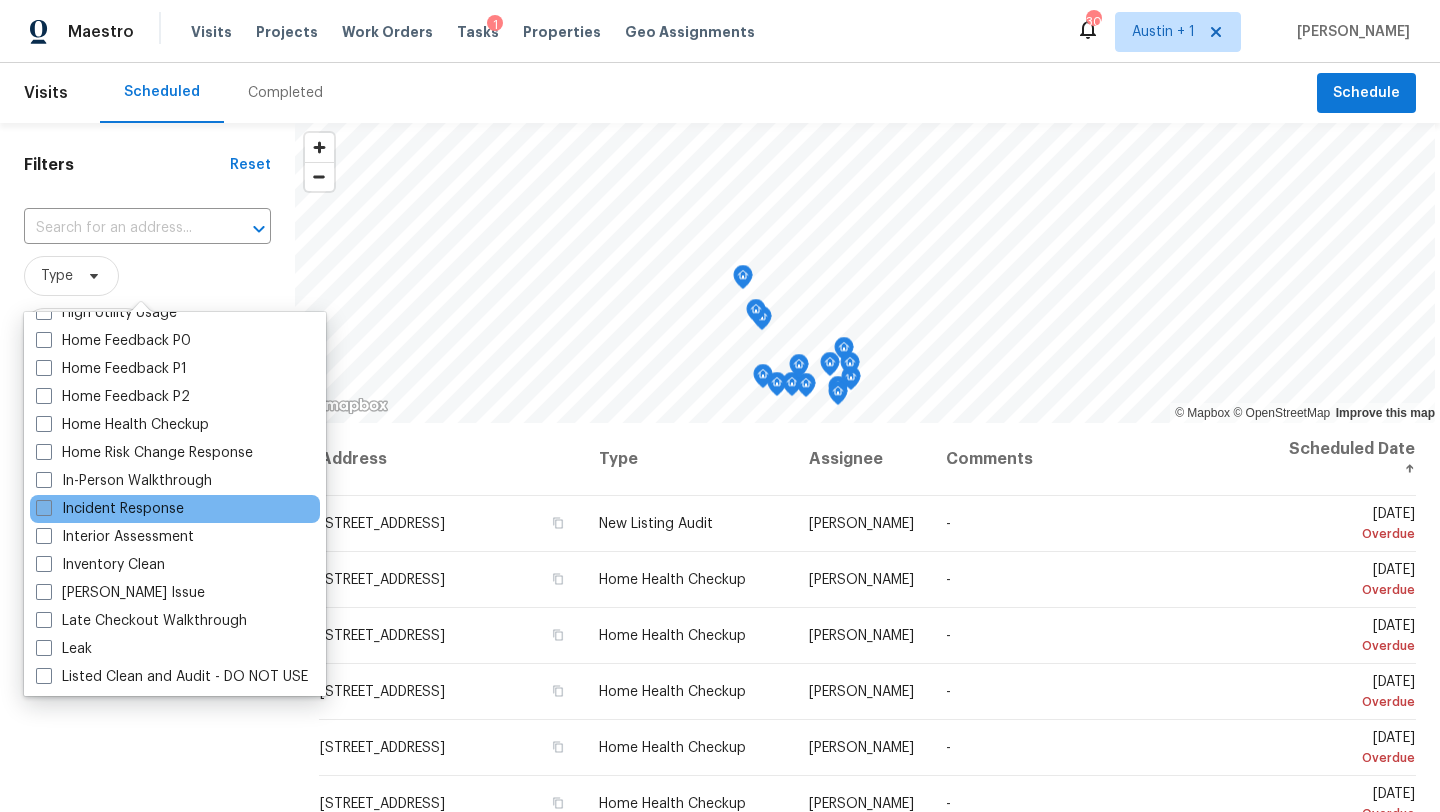 scroll, scrollTop: 632, scrollLeft: 0, axis: vertical 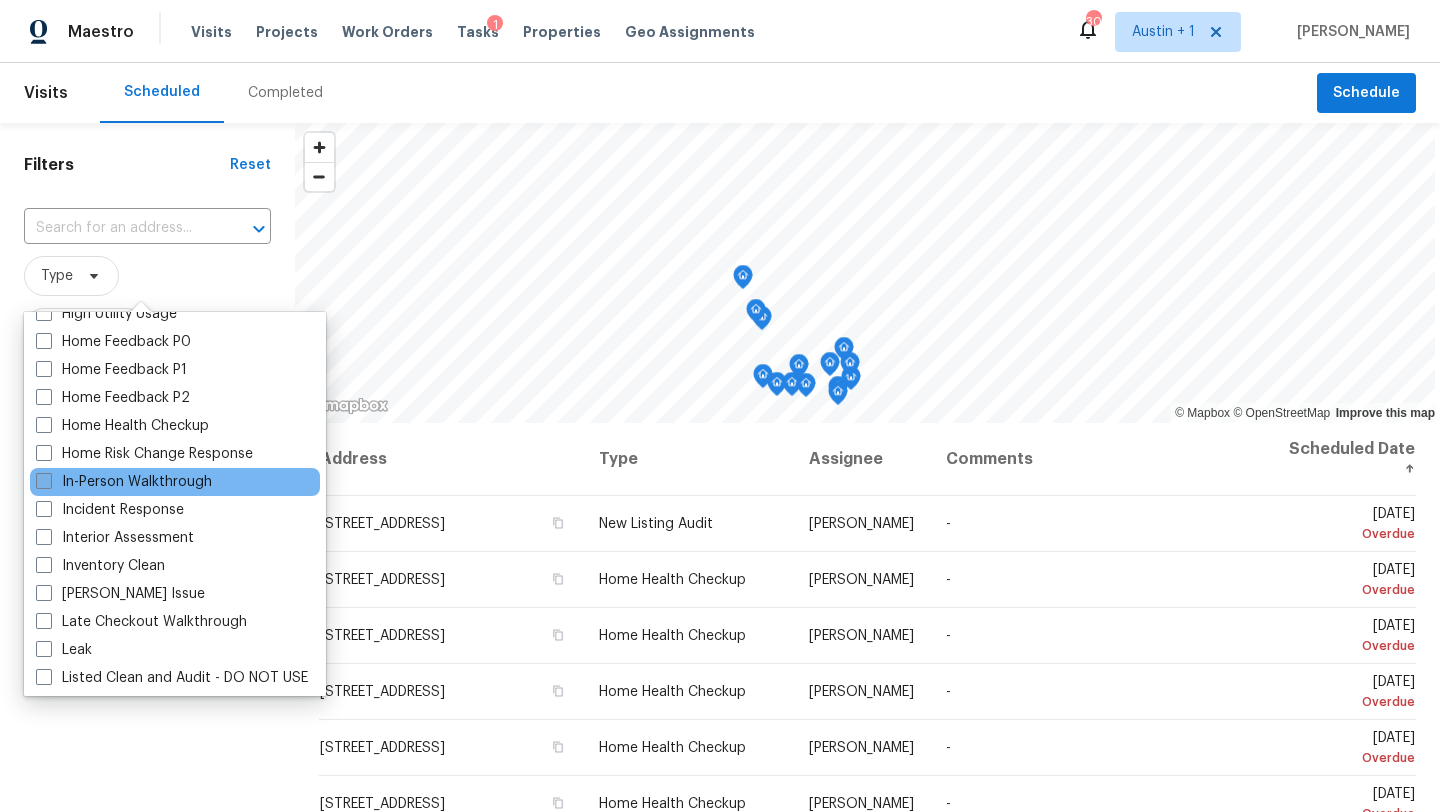 click on "In-Person Walkthrough" at bounding box center (124, 482) 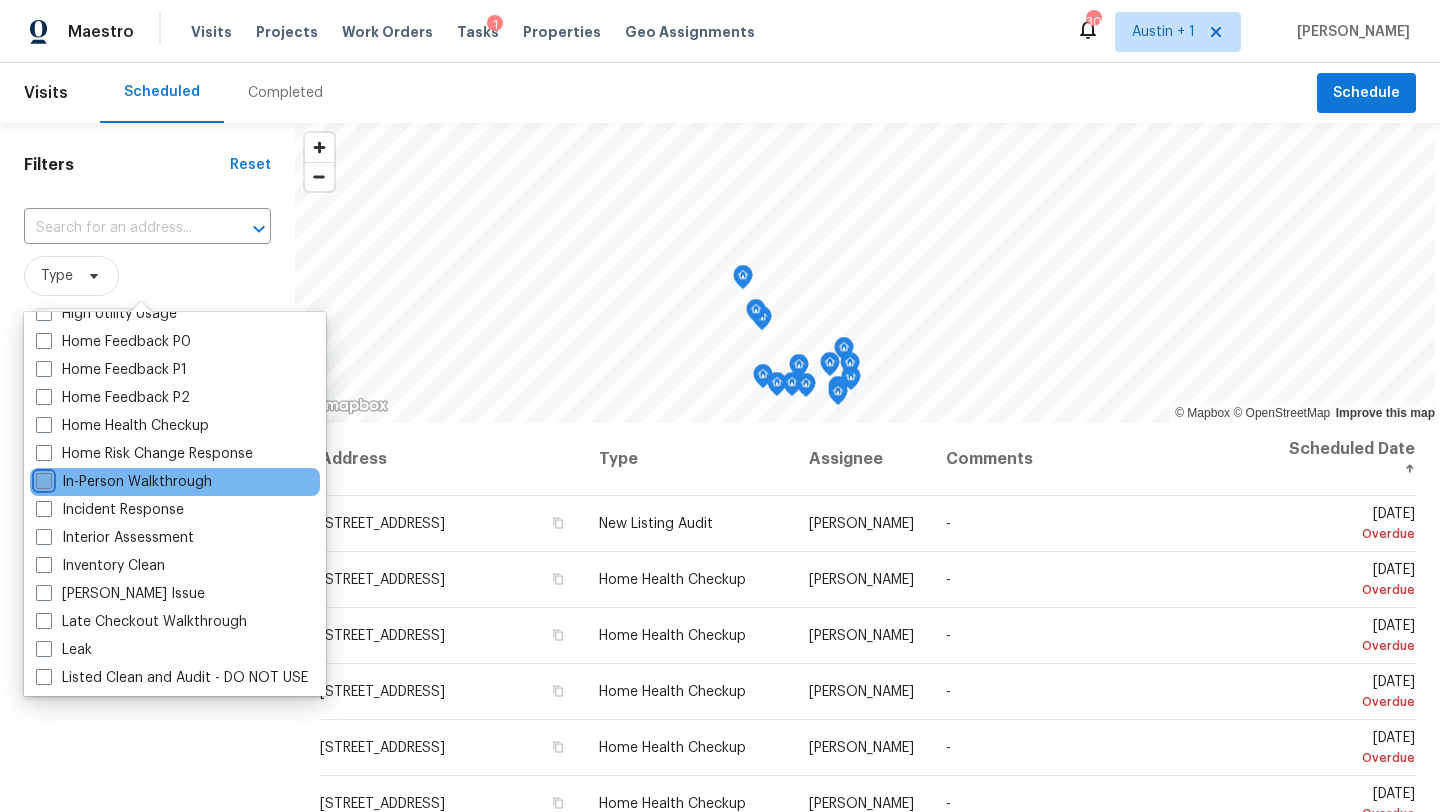 click on "In-Person Walkthrough" at bounding box center [42, 478] 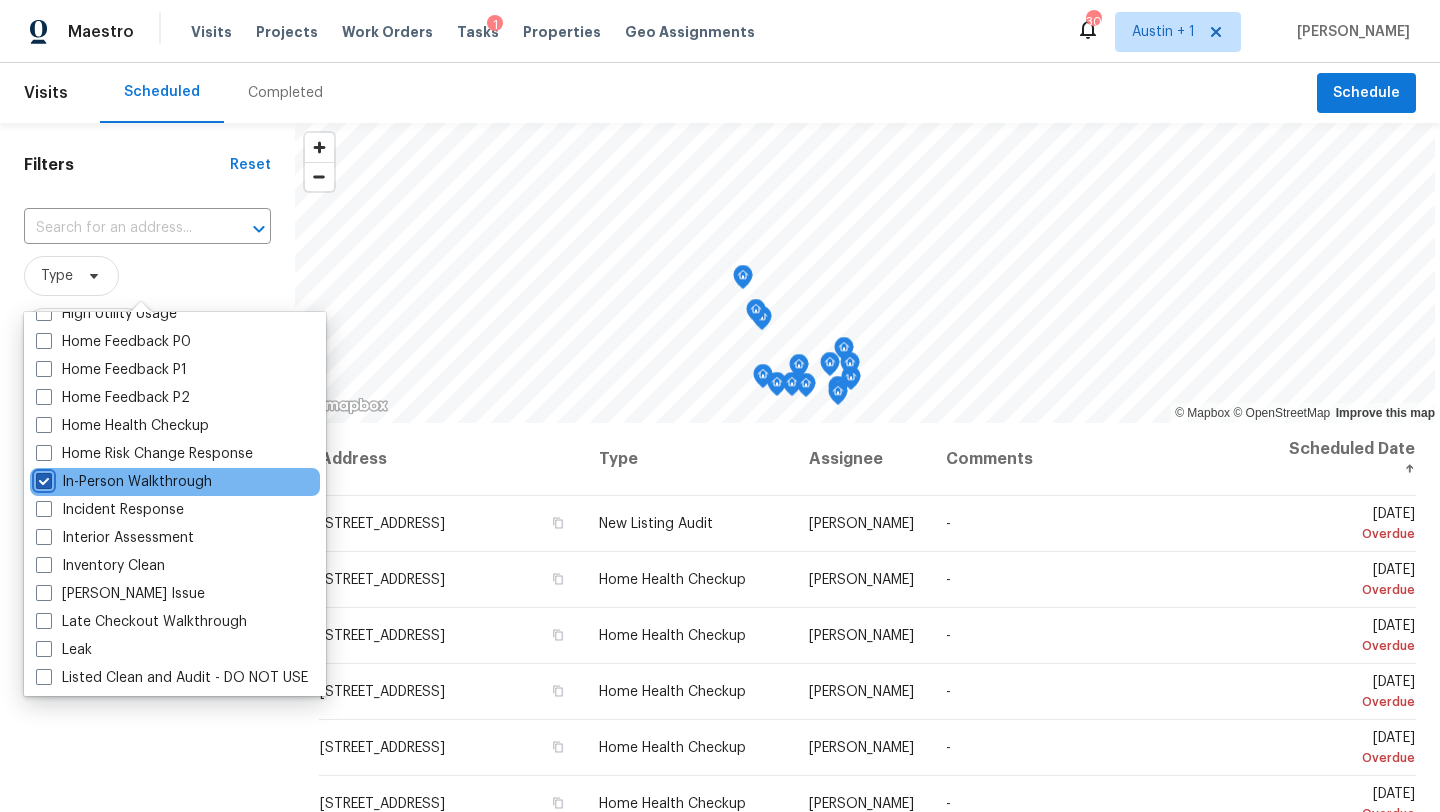 checkbox on "true" 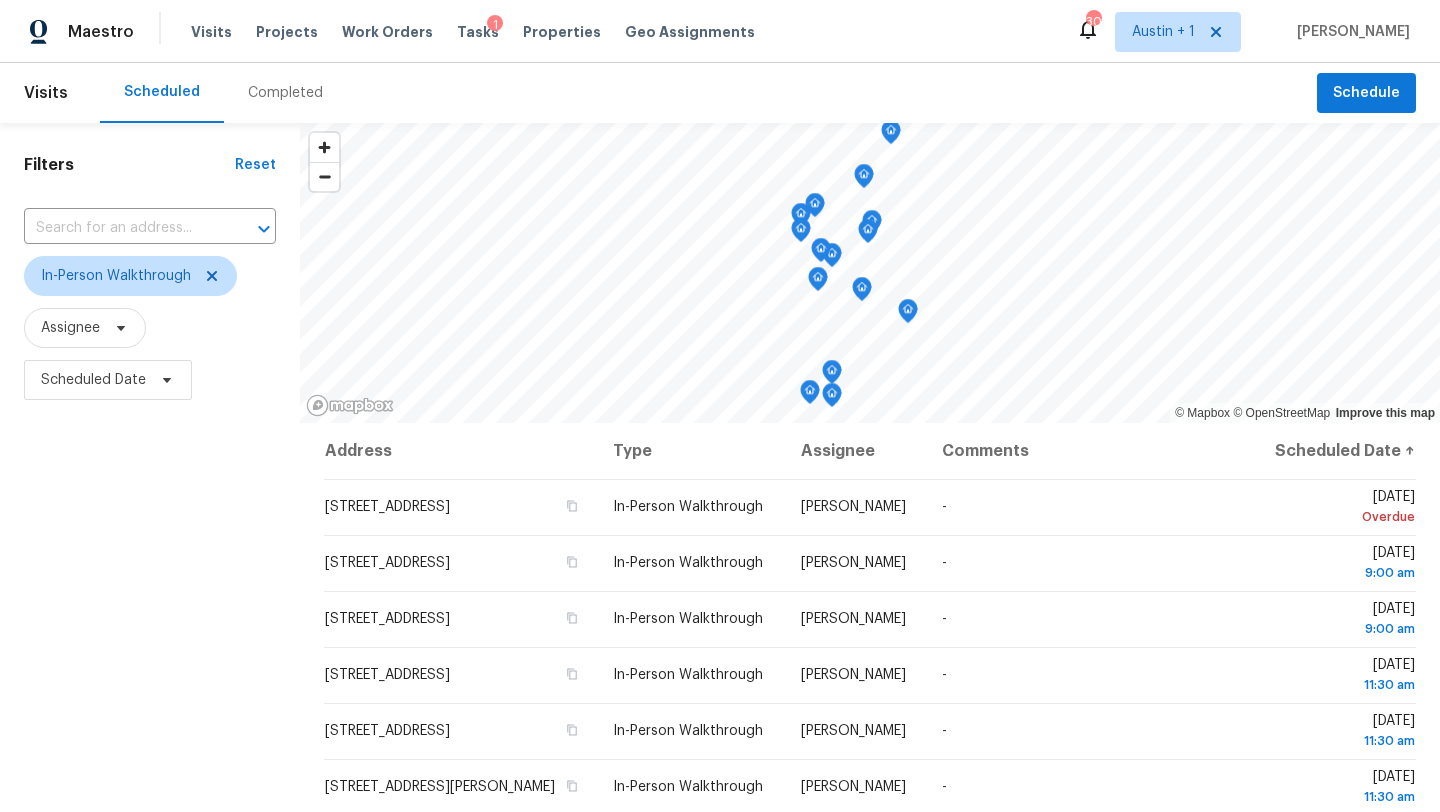click on "Filters Reset ​ In-Person Walkthrough Assignee Scheduled Date" at bounding box center [150, 598] 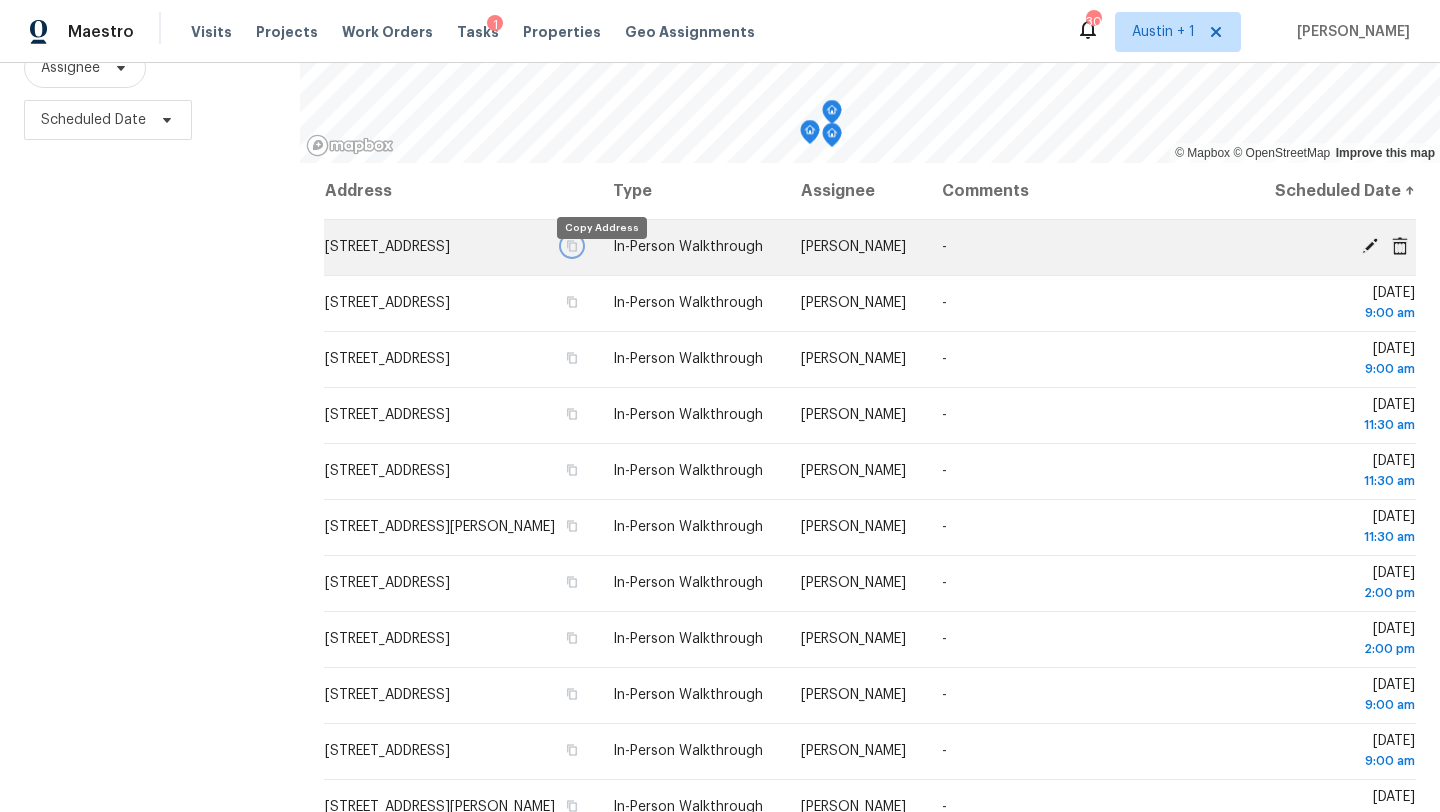 click 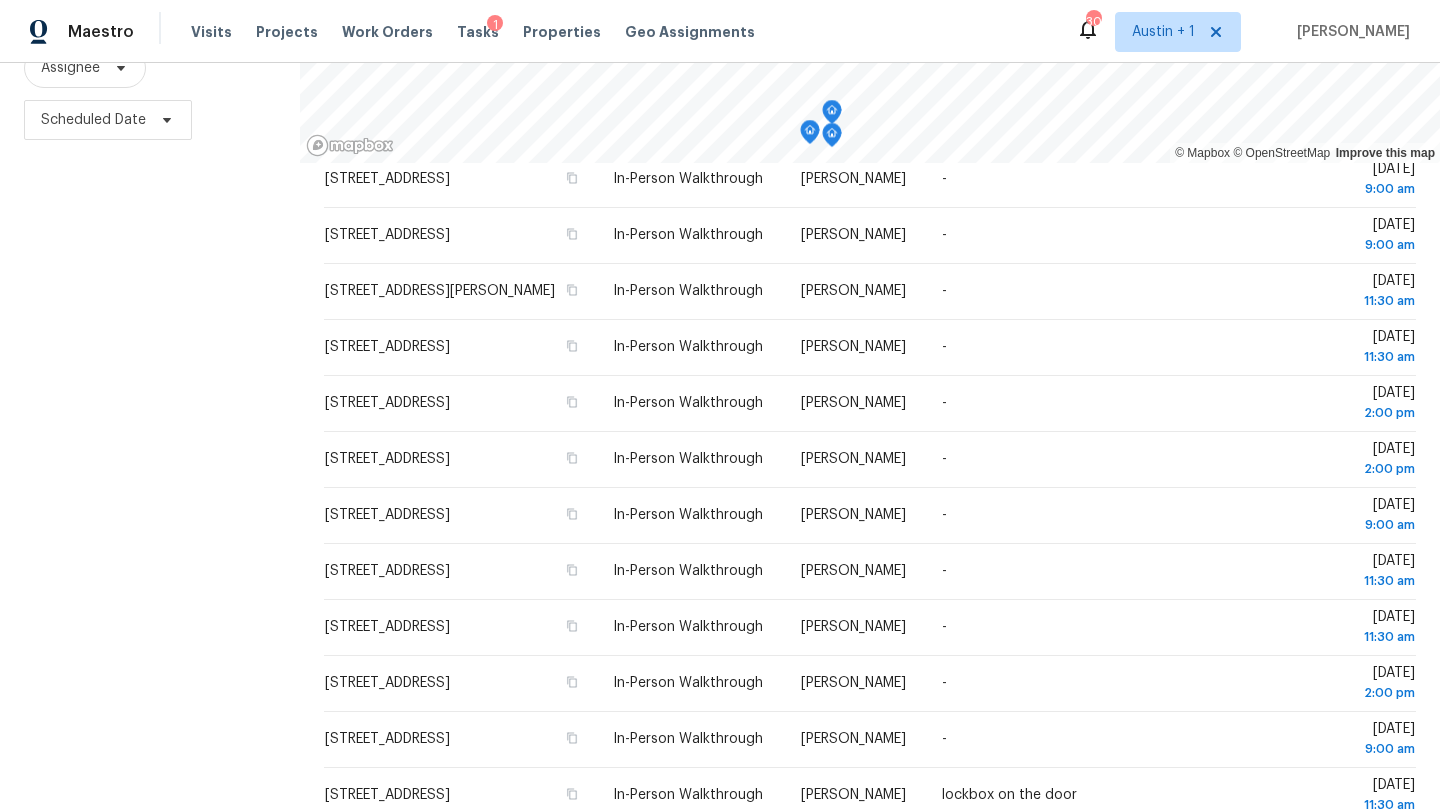 scroll, scrollTop: 518, scrollLeft: 0, axis: vertical 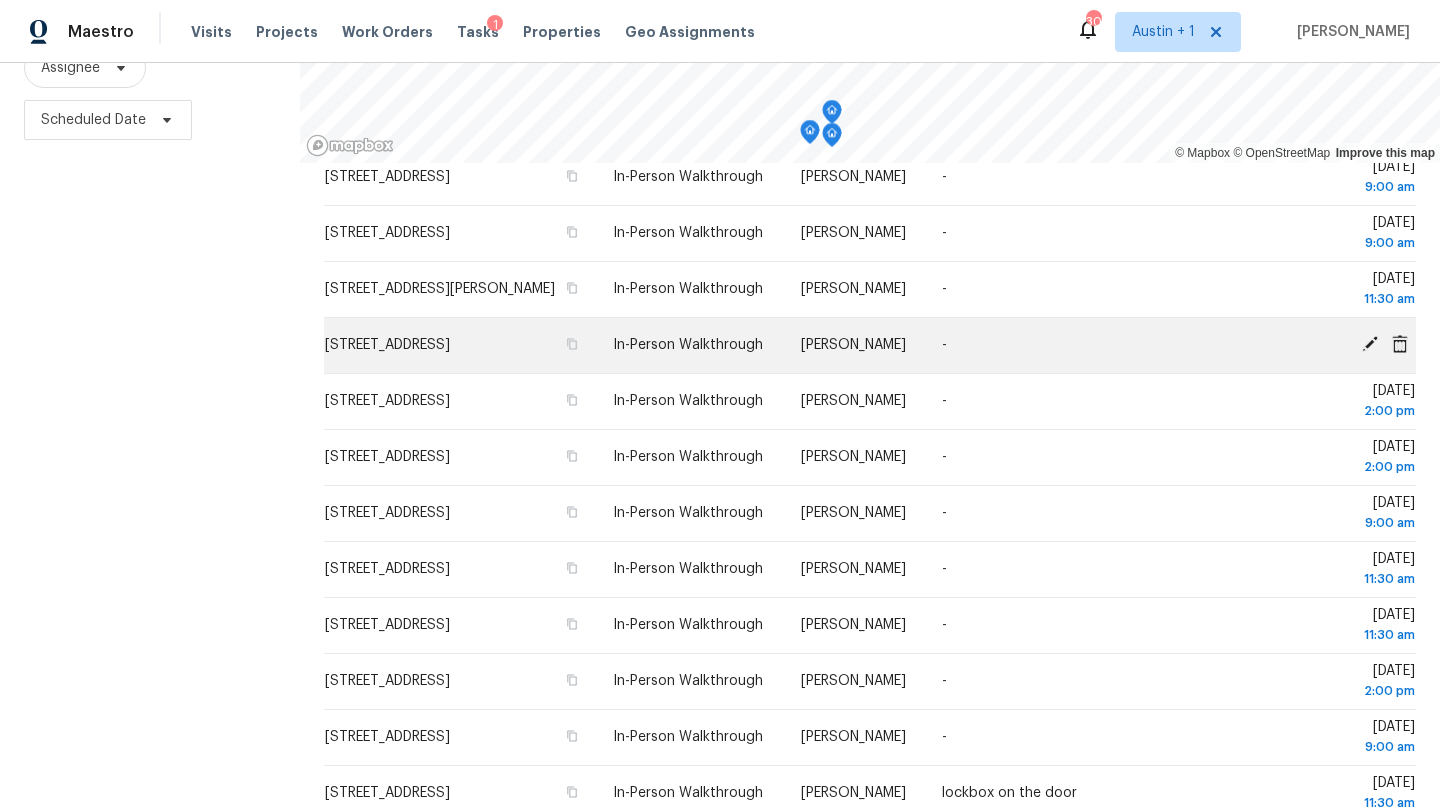 click 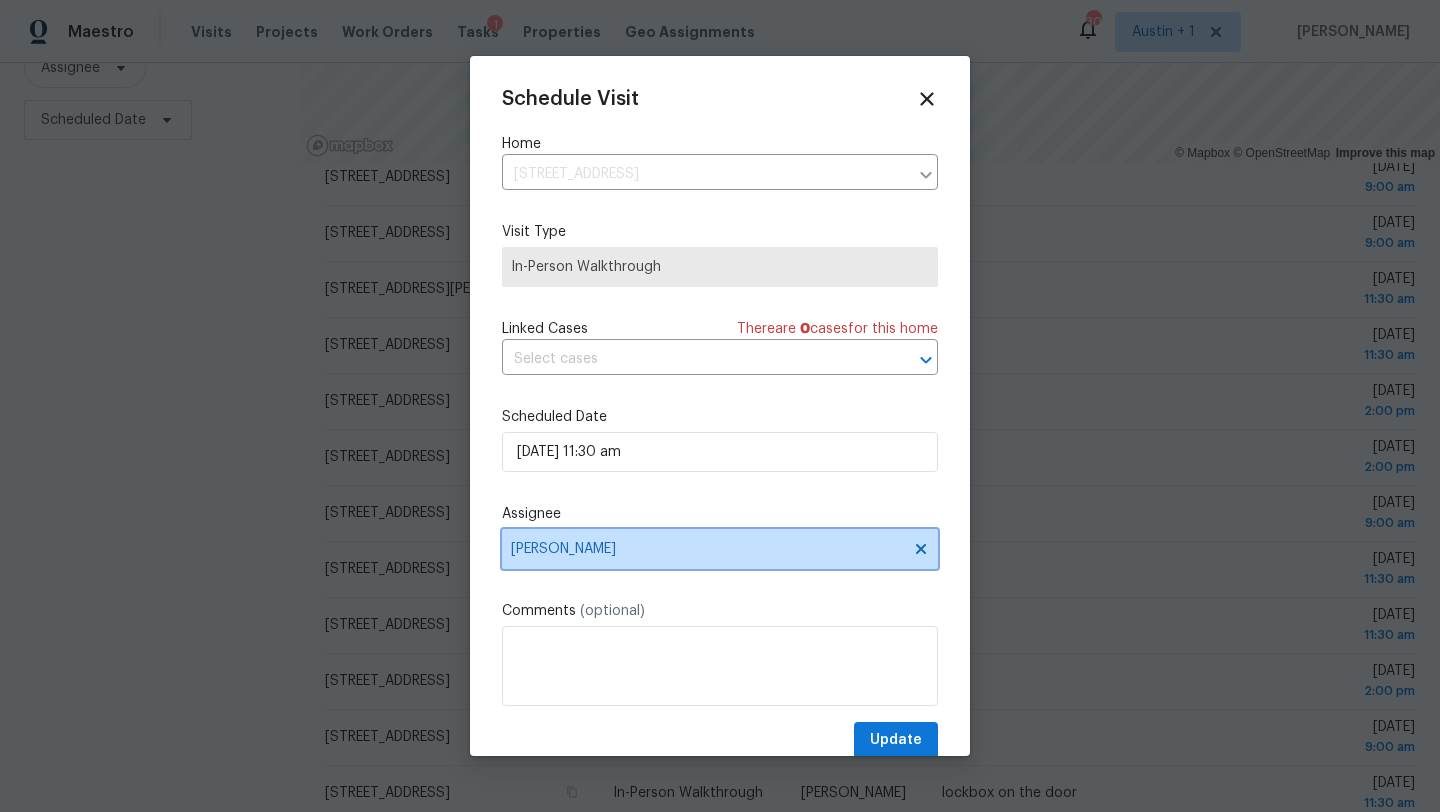 click on "Anthony Aponte" at bounding box center (707, 549) 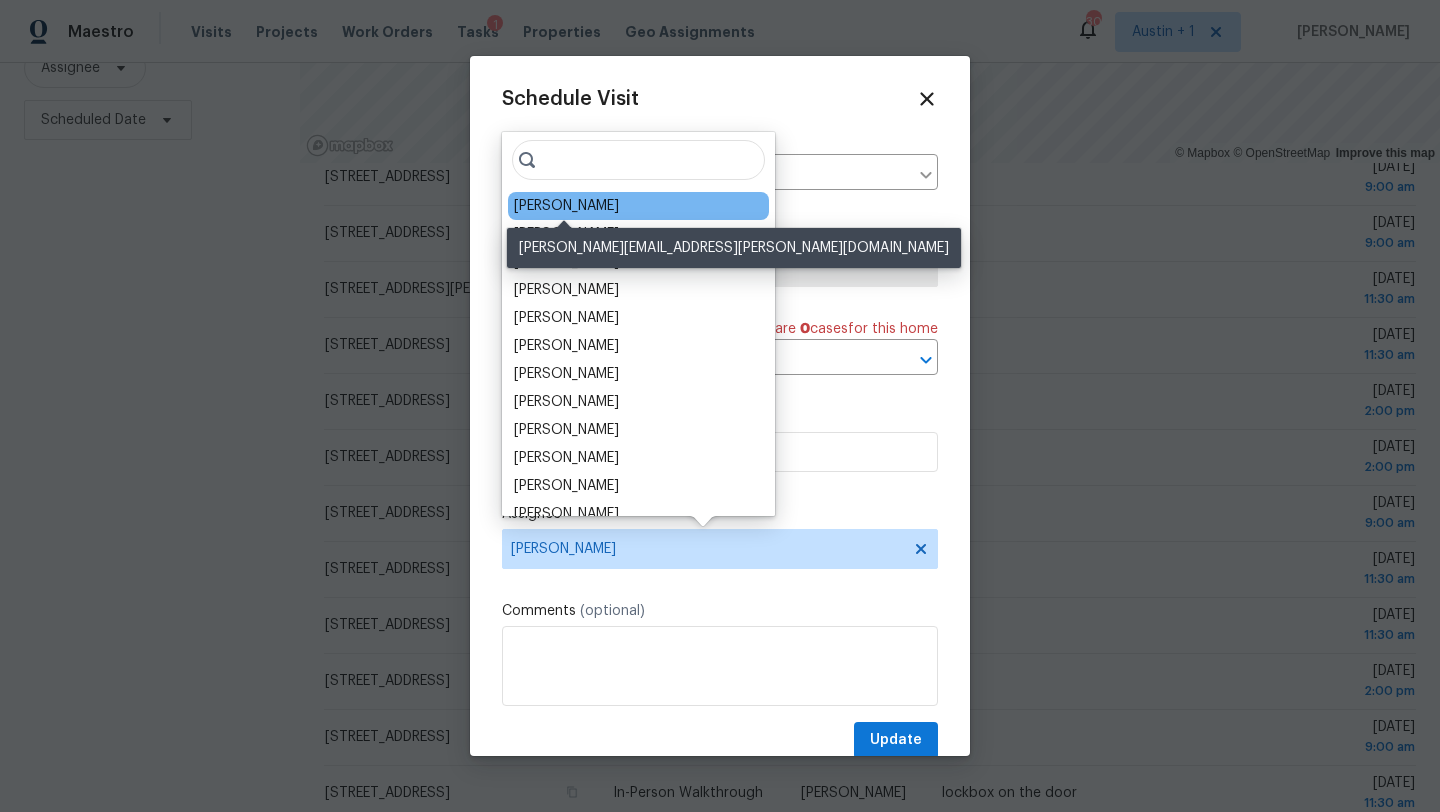 click on "[PERSON_NAME]" at bounding box center (566, 206) 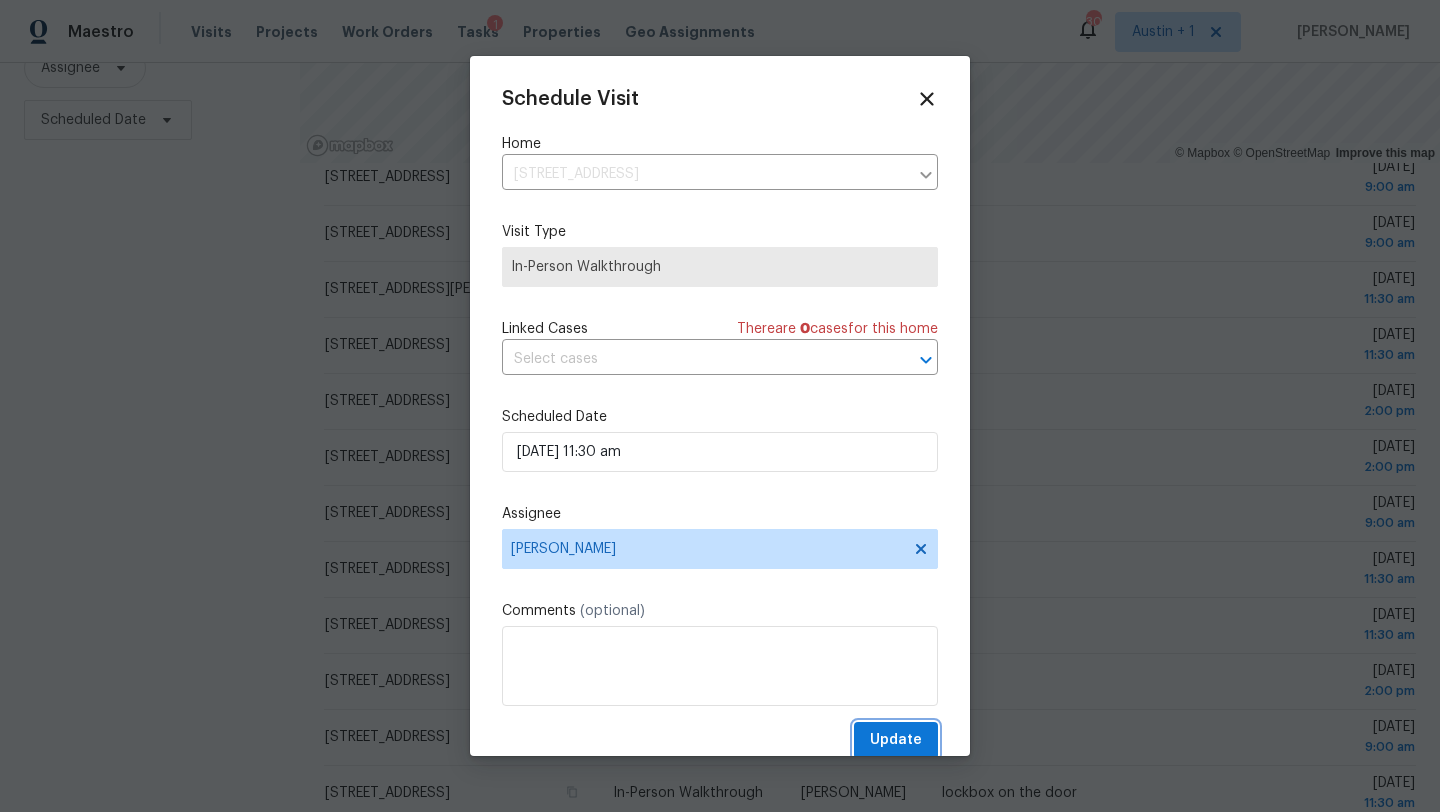 click on "Update" at bounding box center (896, 740) 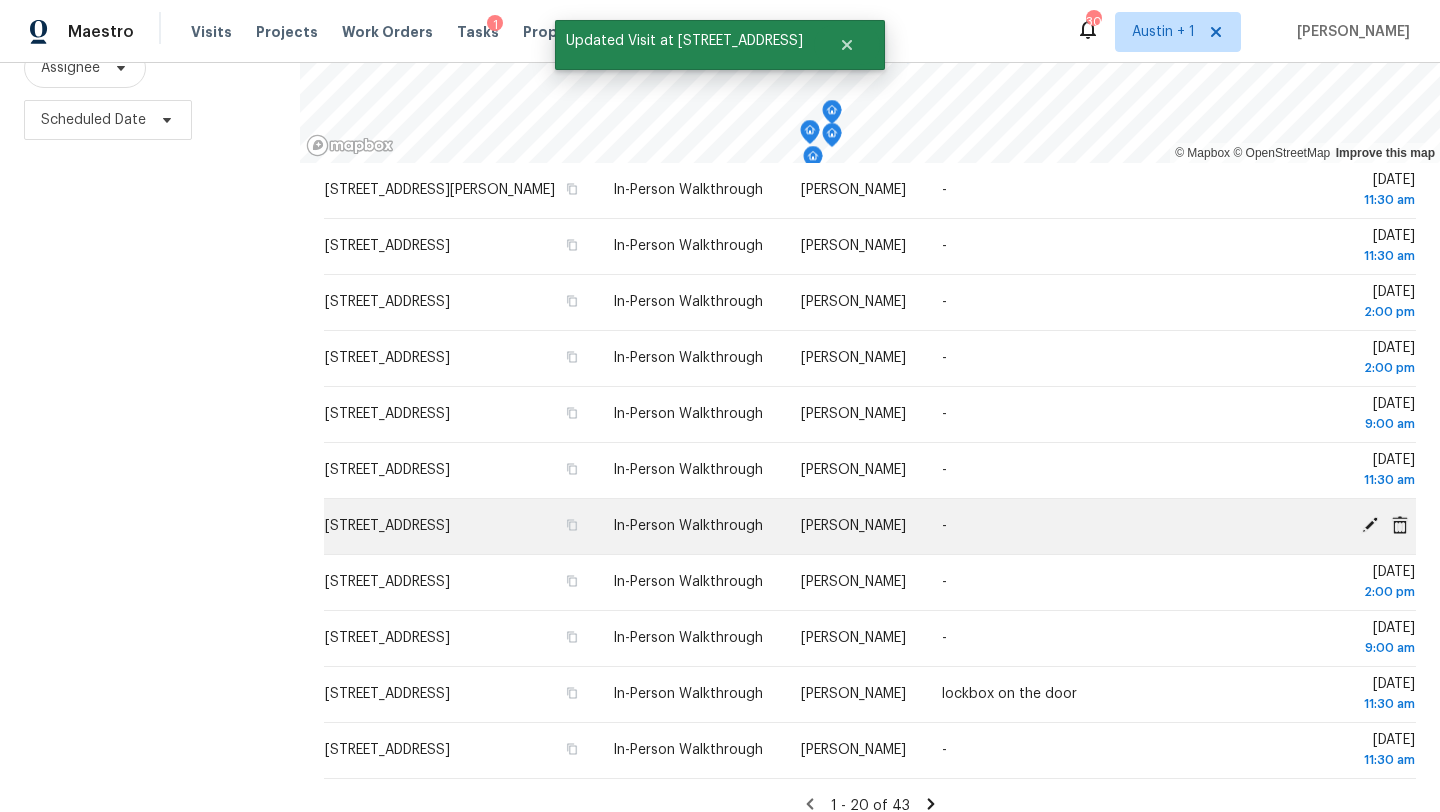 scroll, scrollTop: 569, scrollLeft: 0, axis: vertical 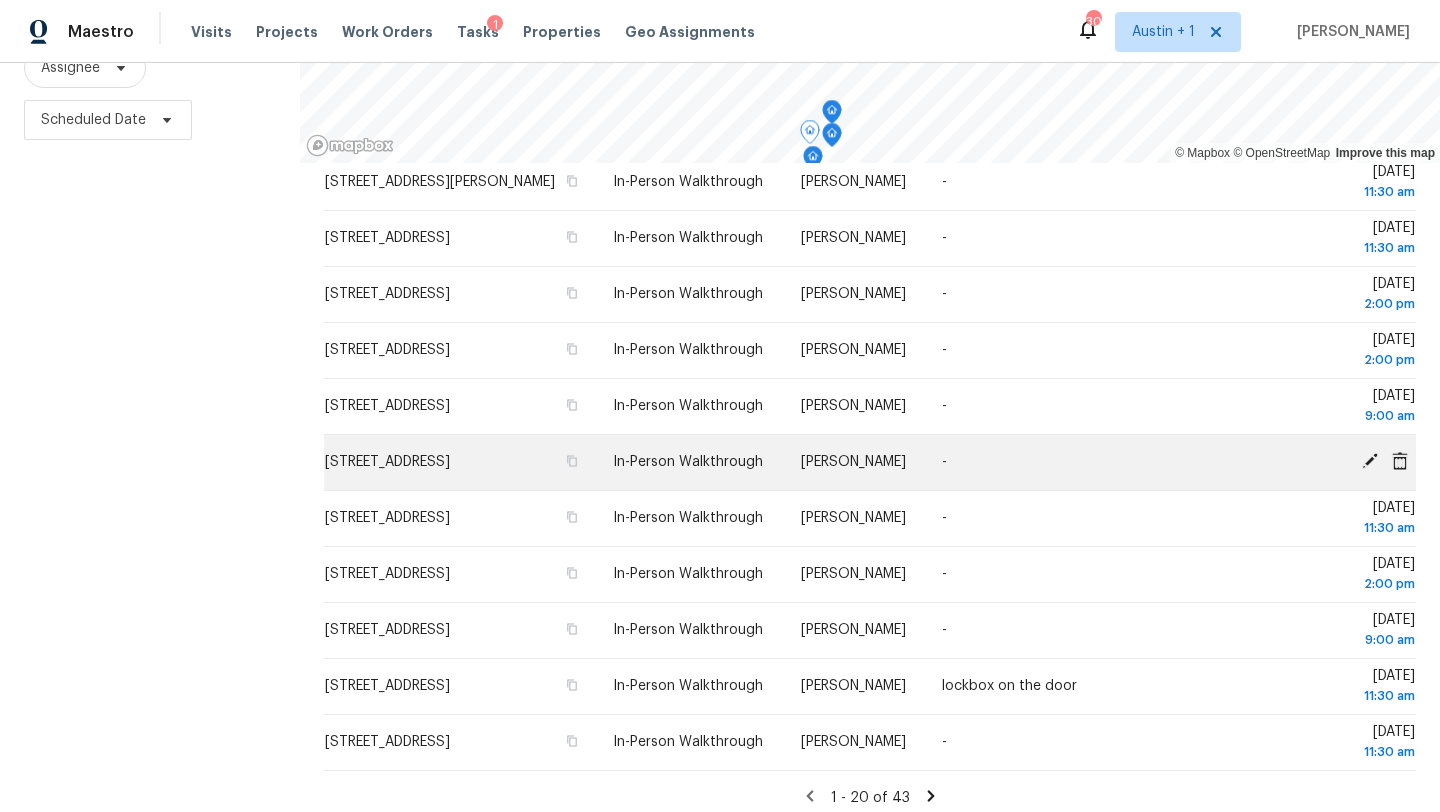 click 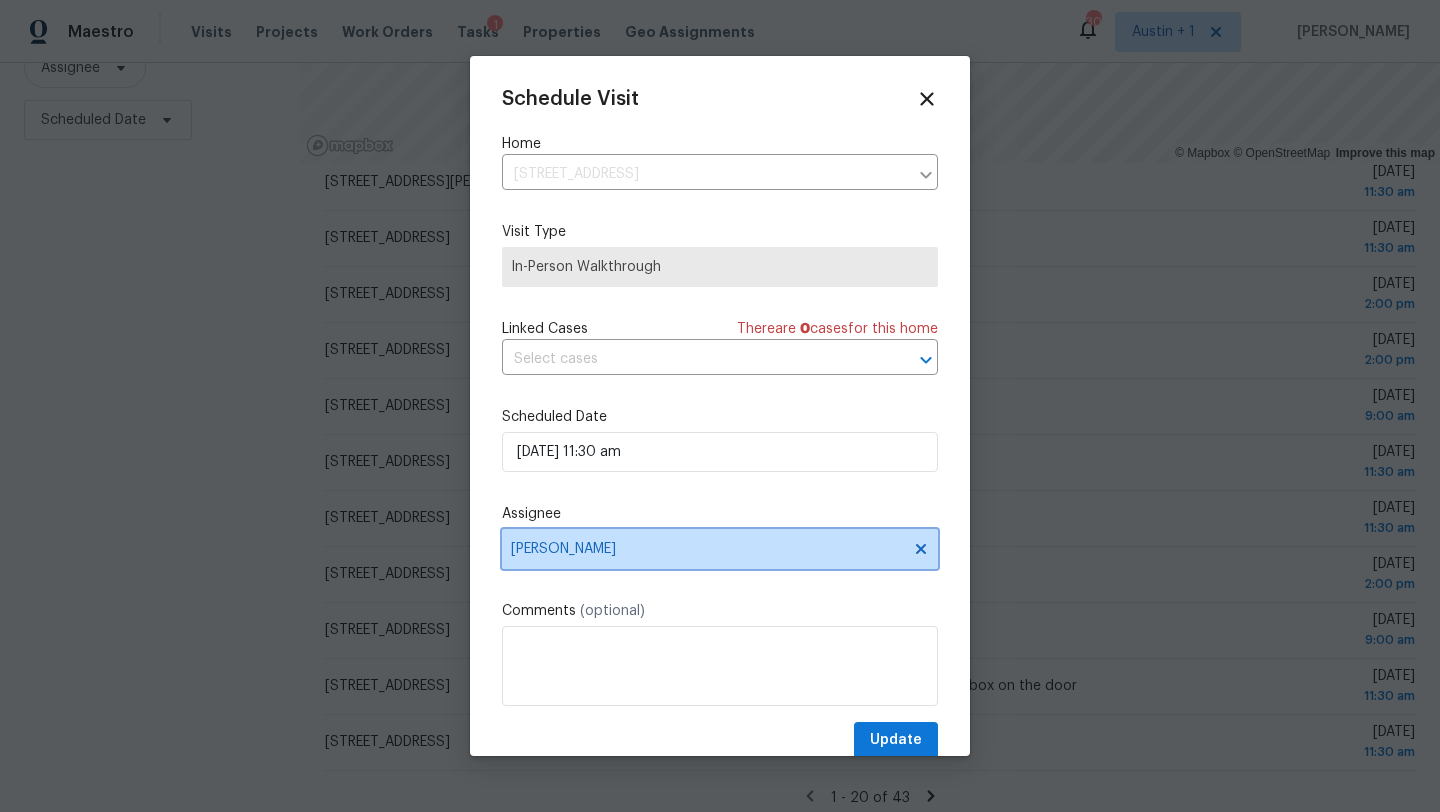 click on "Anthony Aponte" at bounding box center (707, 549) 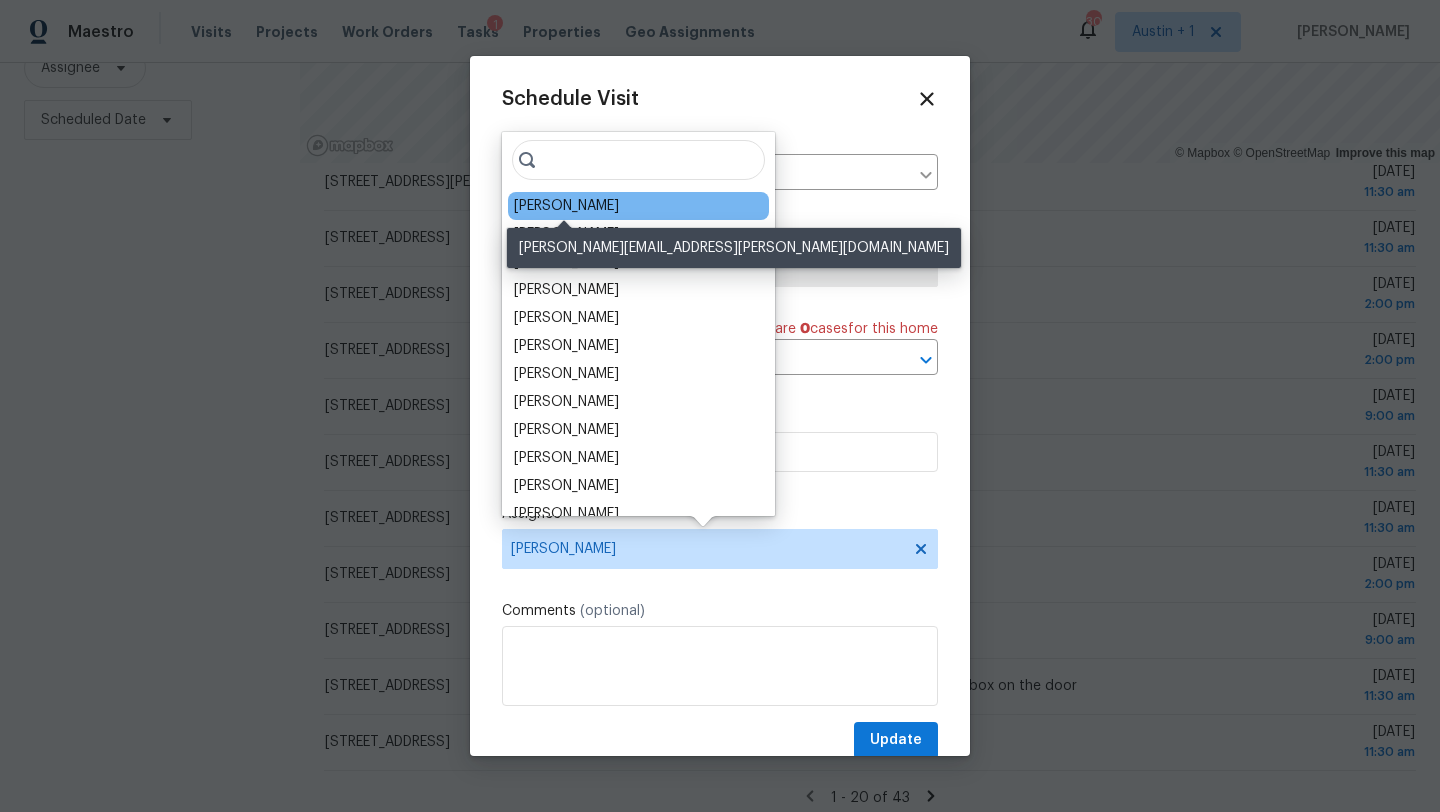 click on "[PERSON_NAME]" at bounding box center [566, 206] 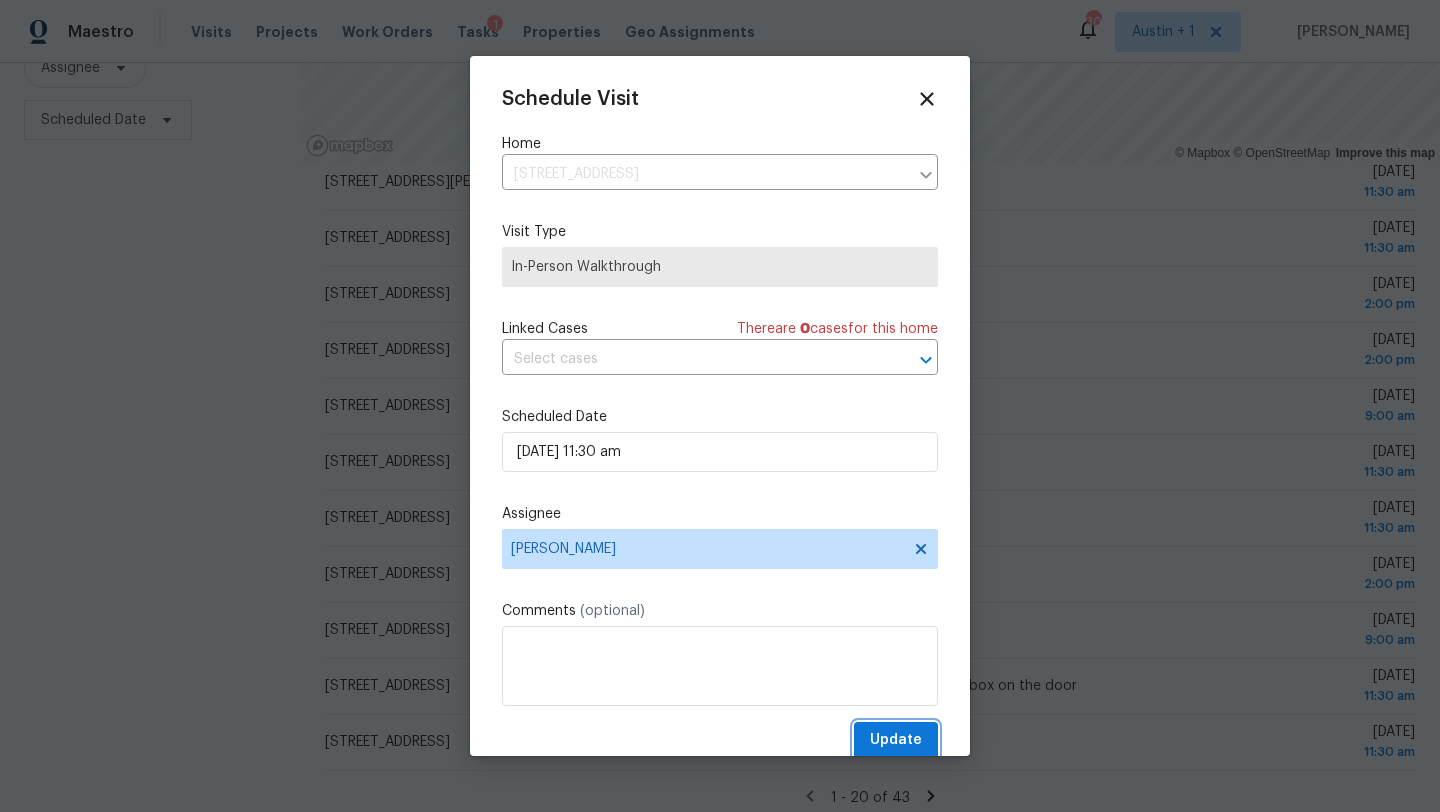 click on "Update" at bounding box center (896, 740) 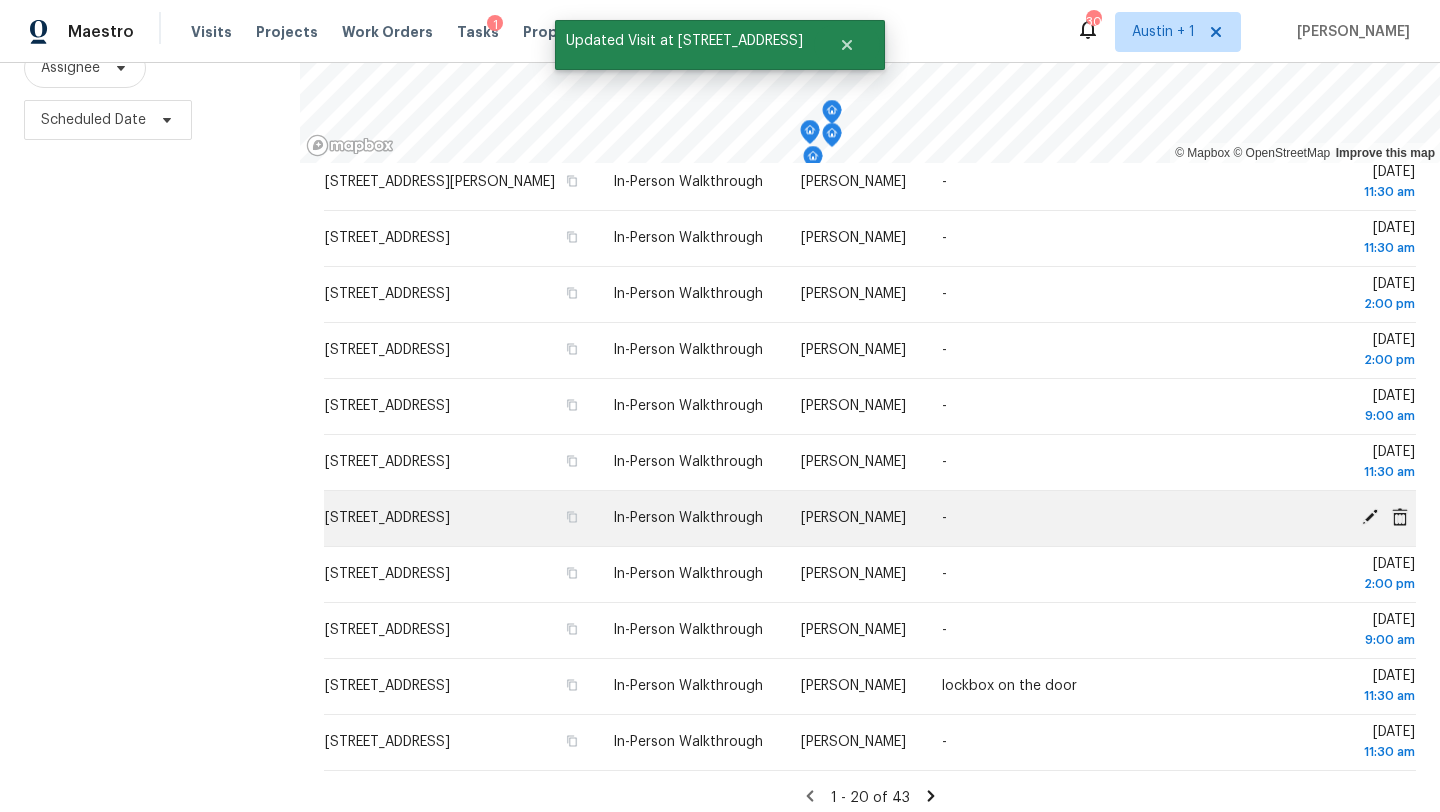 scroll, scrollTop: 596, scrollLeft: 0, axis: vertical 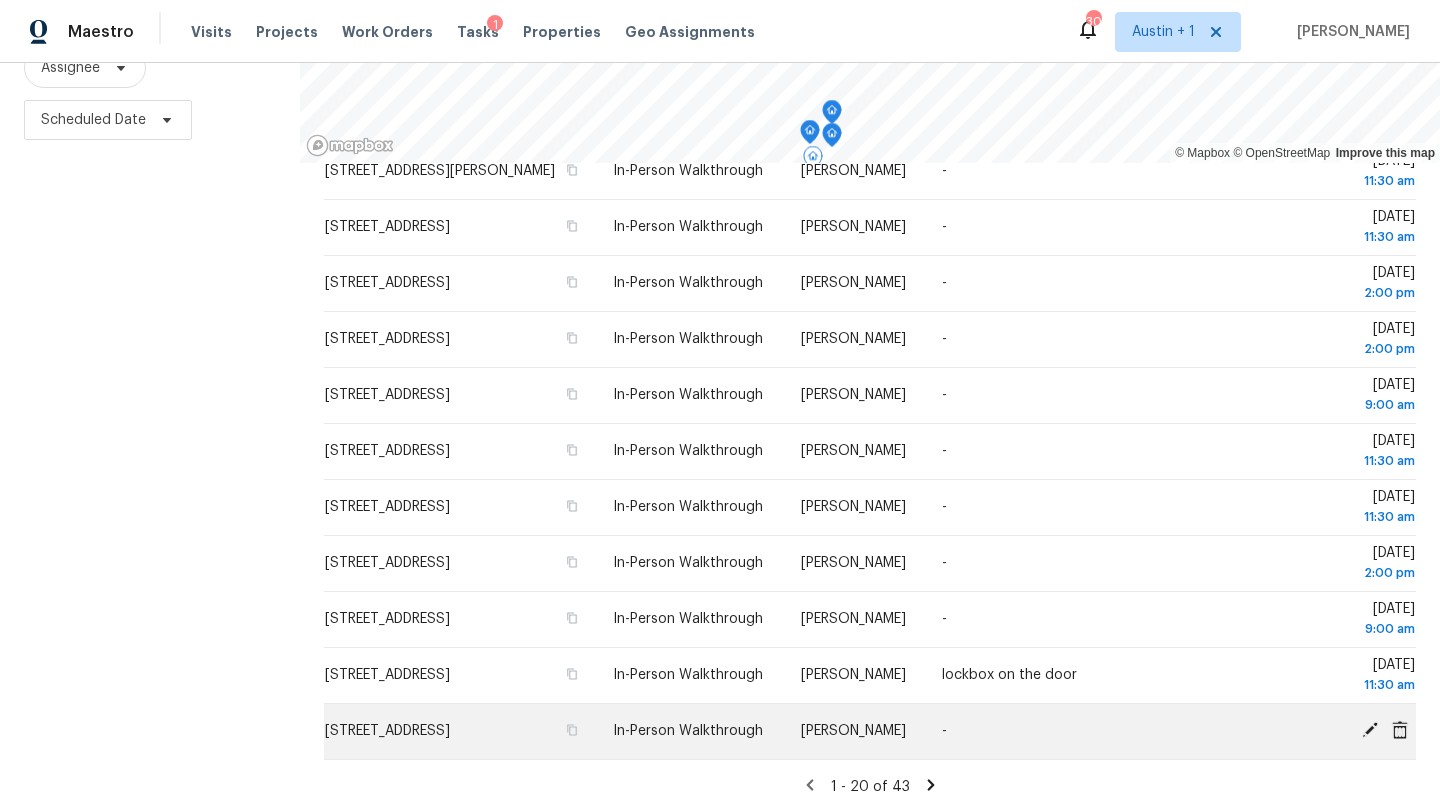 click 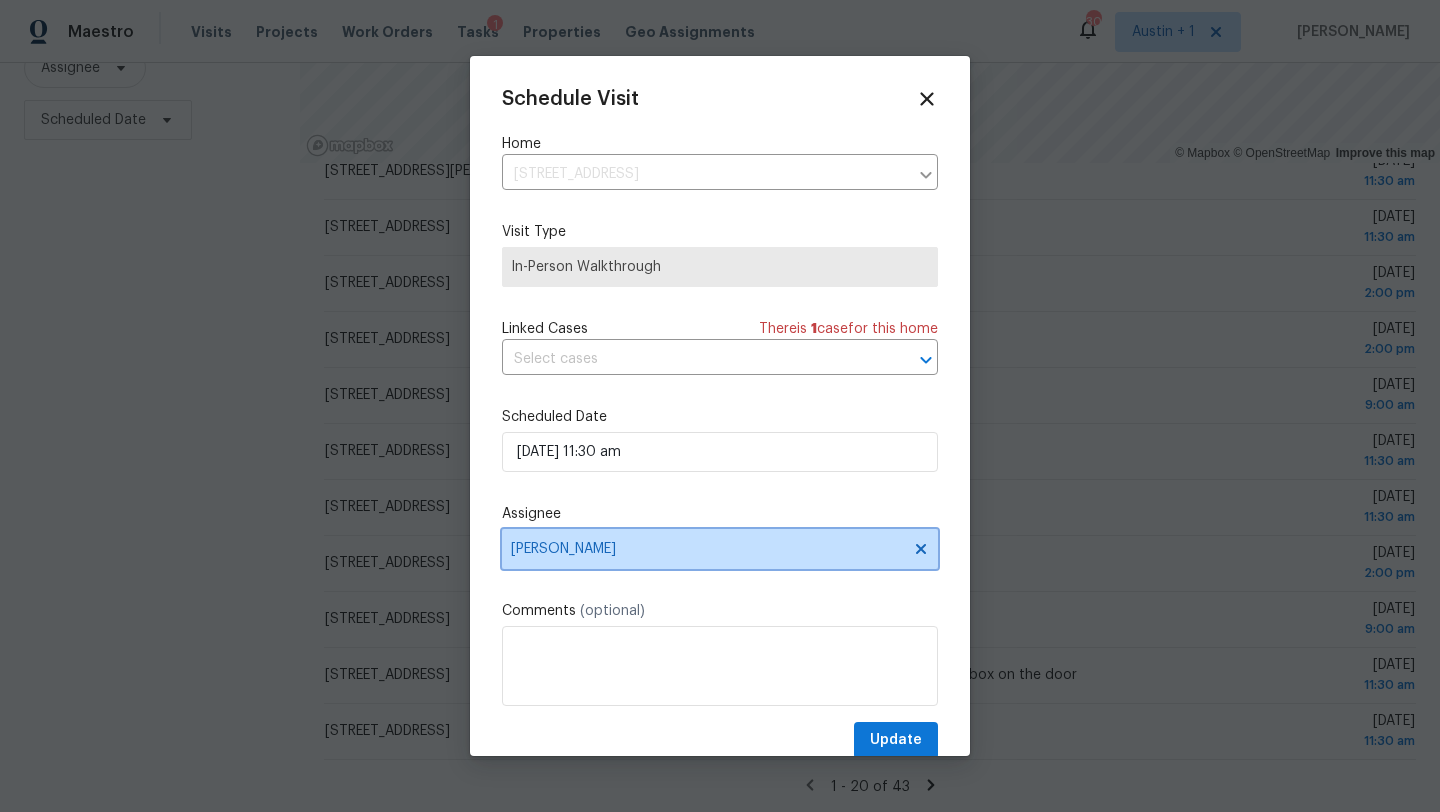 click on "Anthony Aponte" at bounding box center [707, 549] 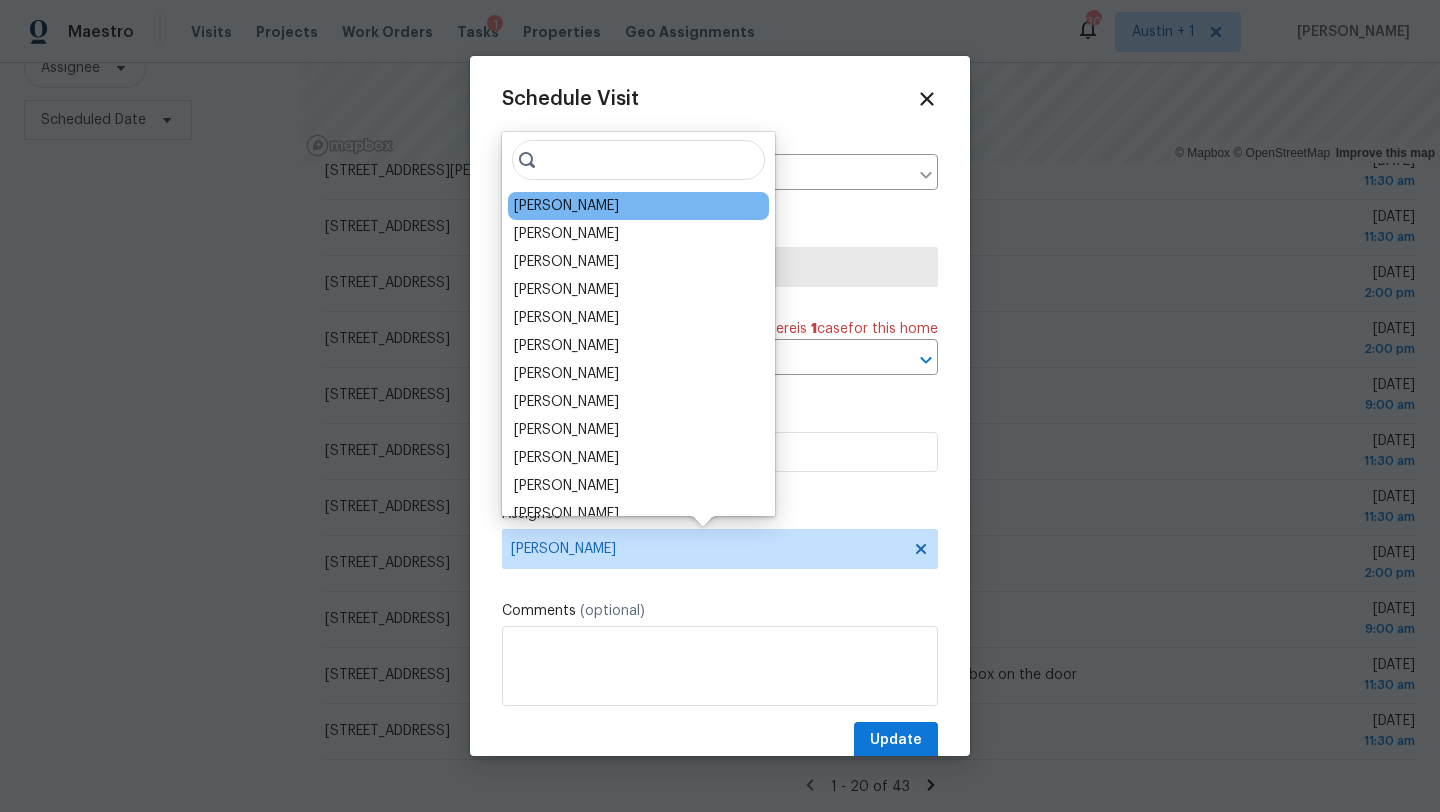 click on "[PERSON_NAME]" at bounding box center [566, 206] 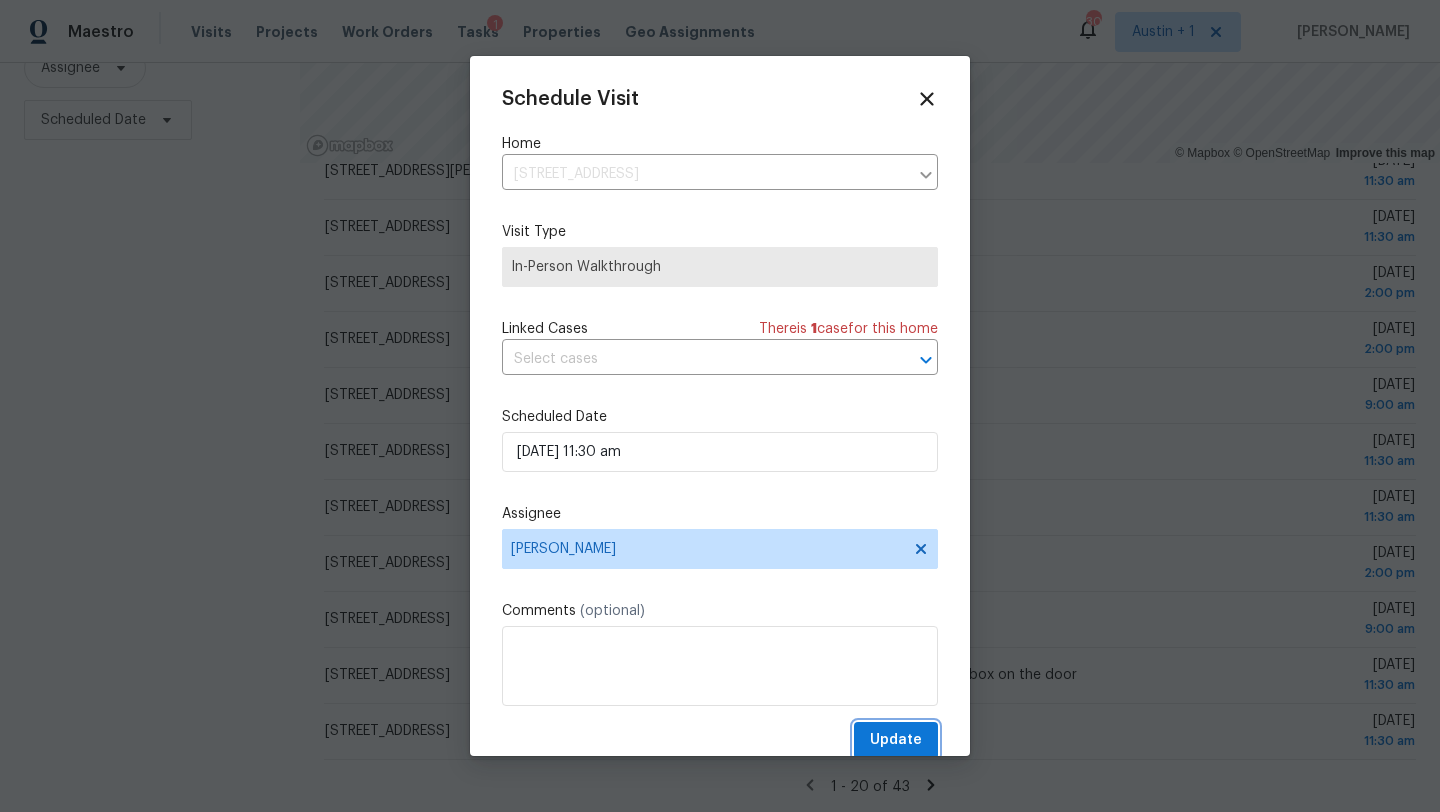 click on "Update" at bounding box center [896, 740] 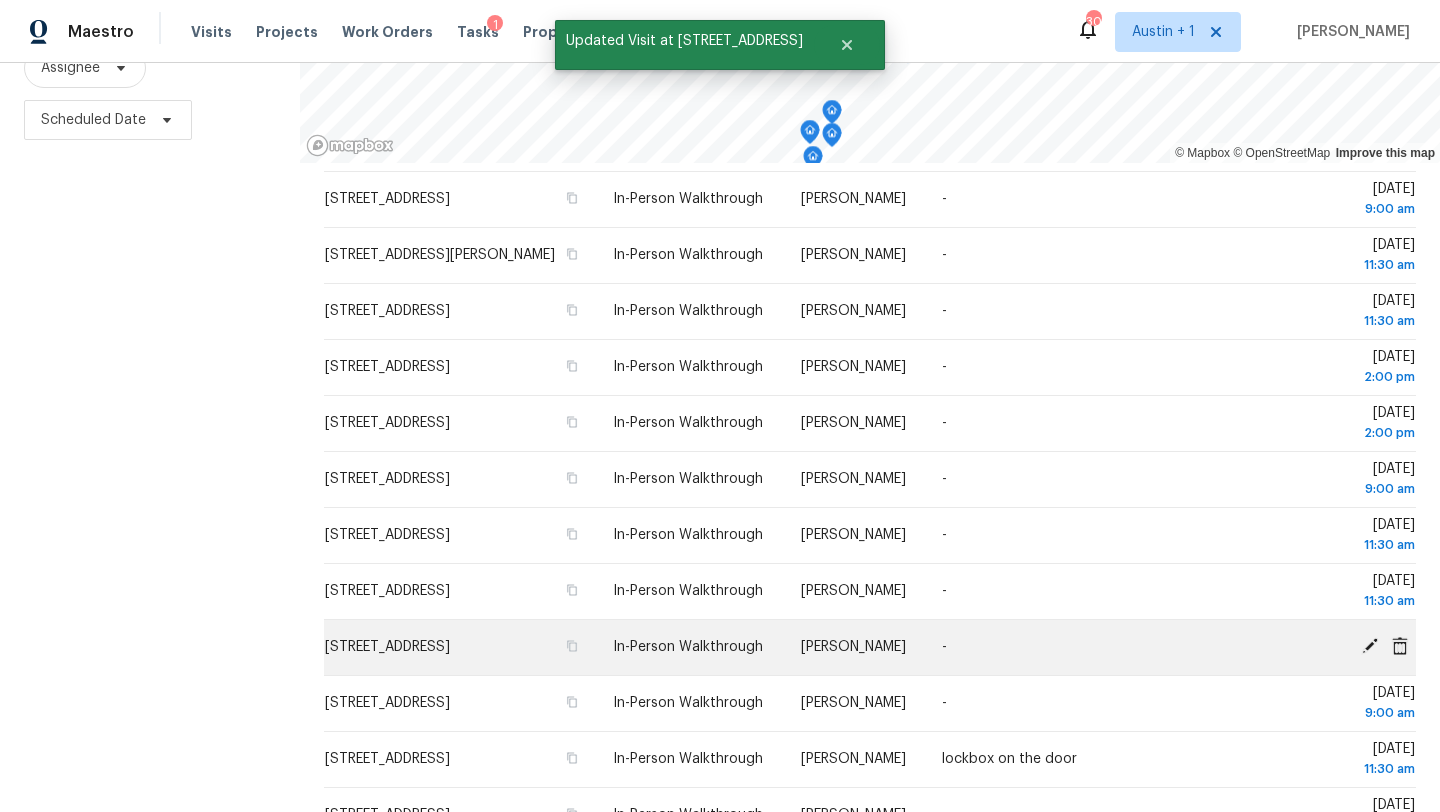 scroll, scrollTop: 596, scrollLeft: 0, axis: vertical 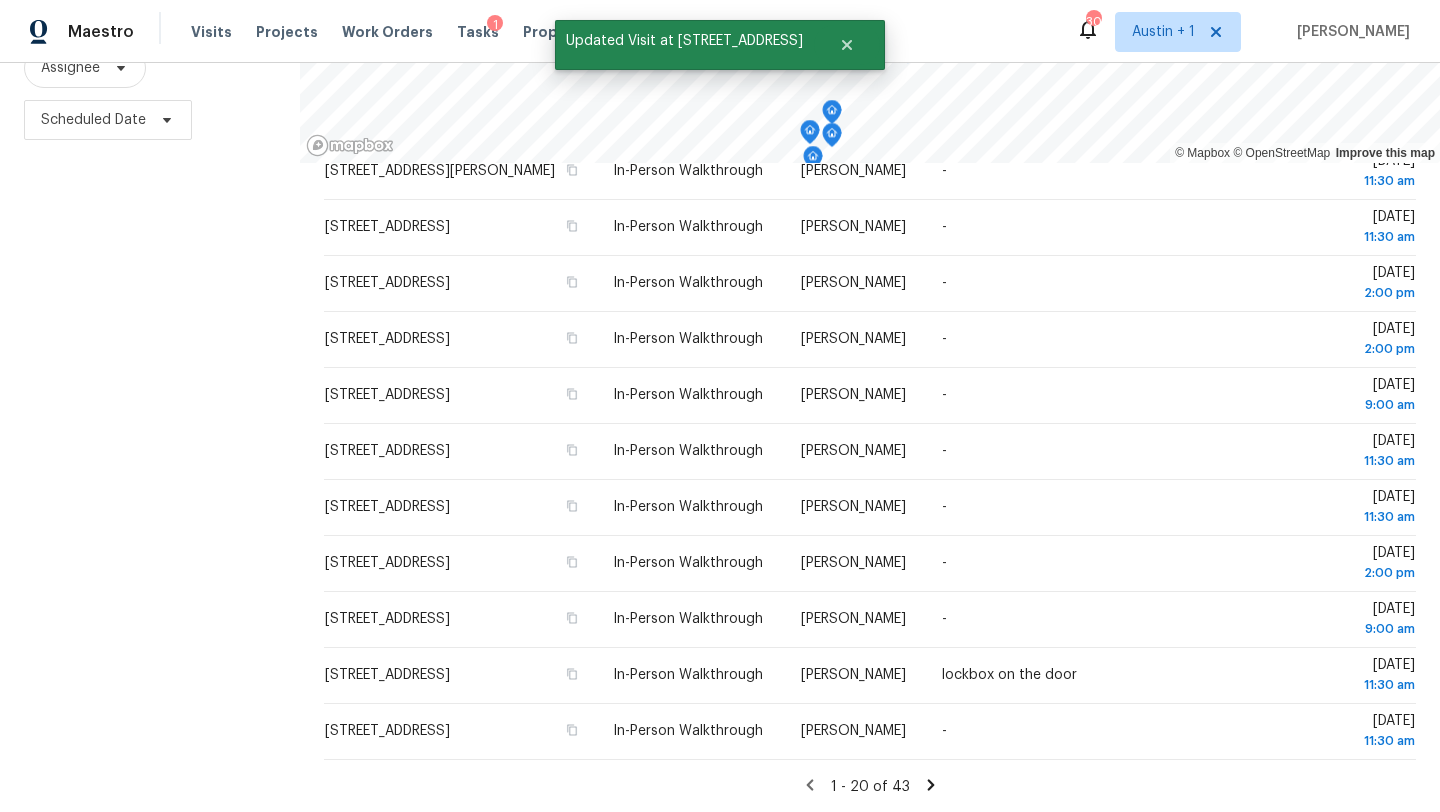 click 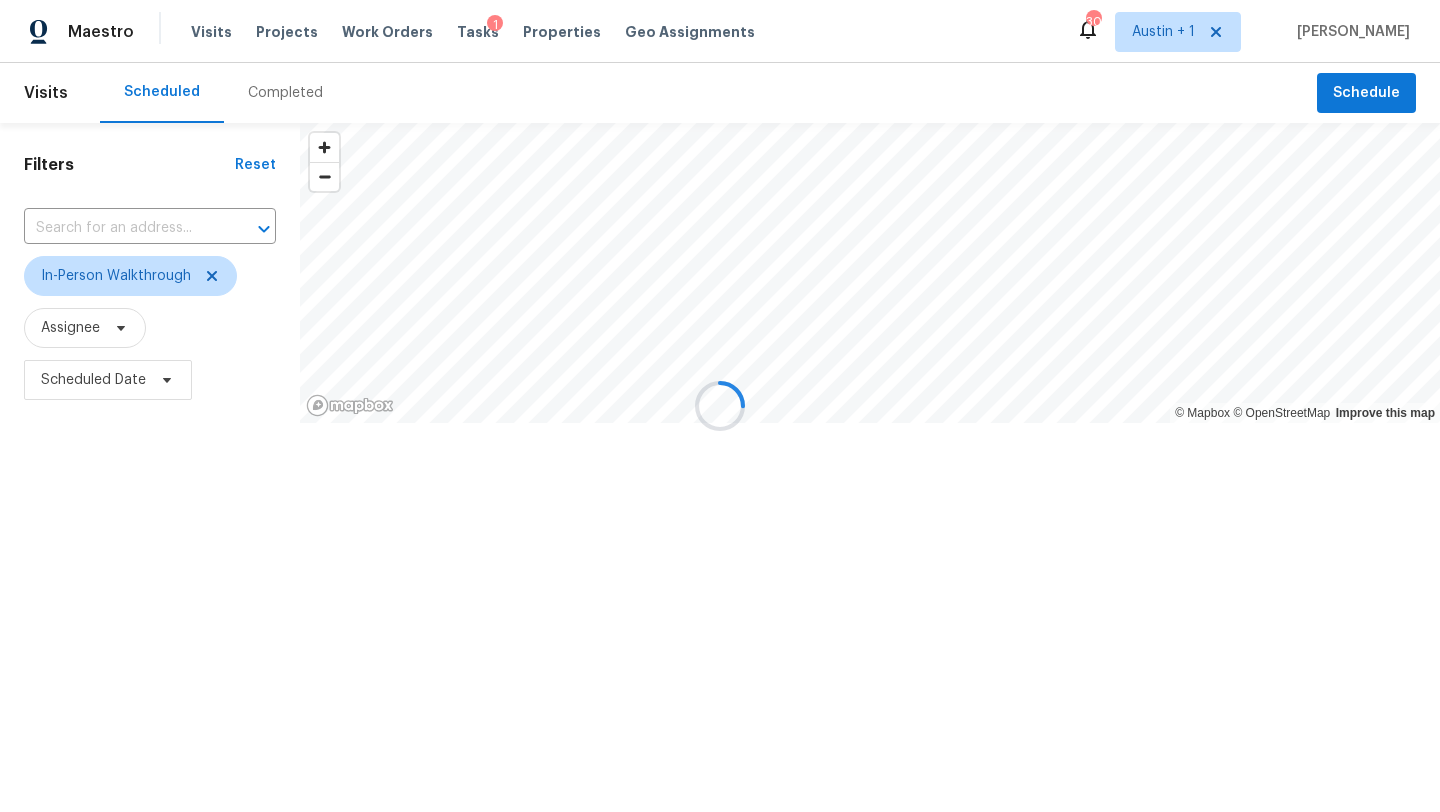 scroll, scrollTop: 0, scrollLeft: 0, axis: both 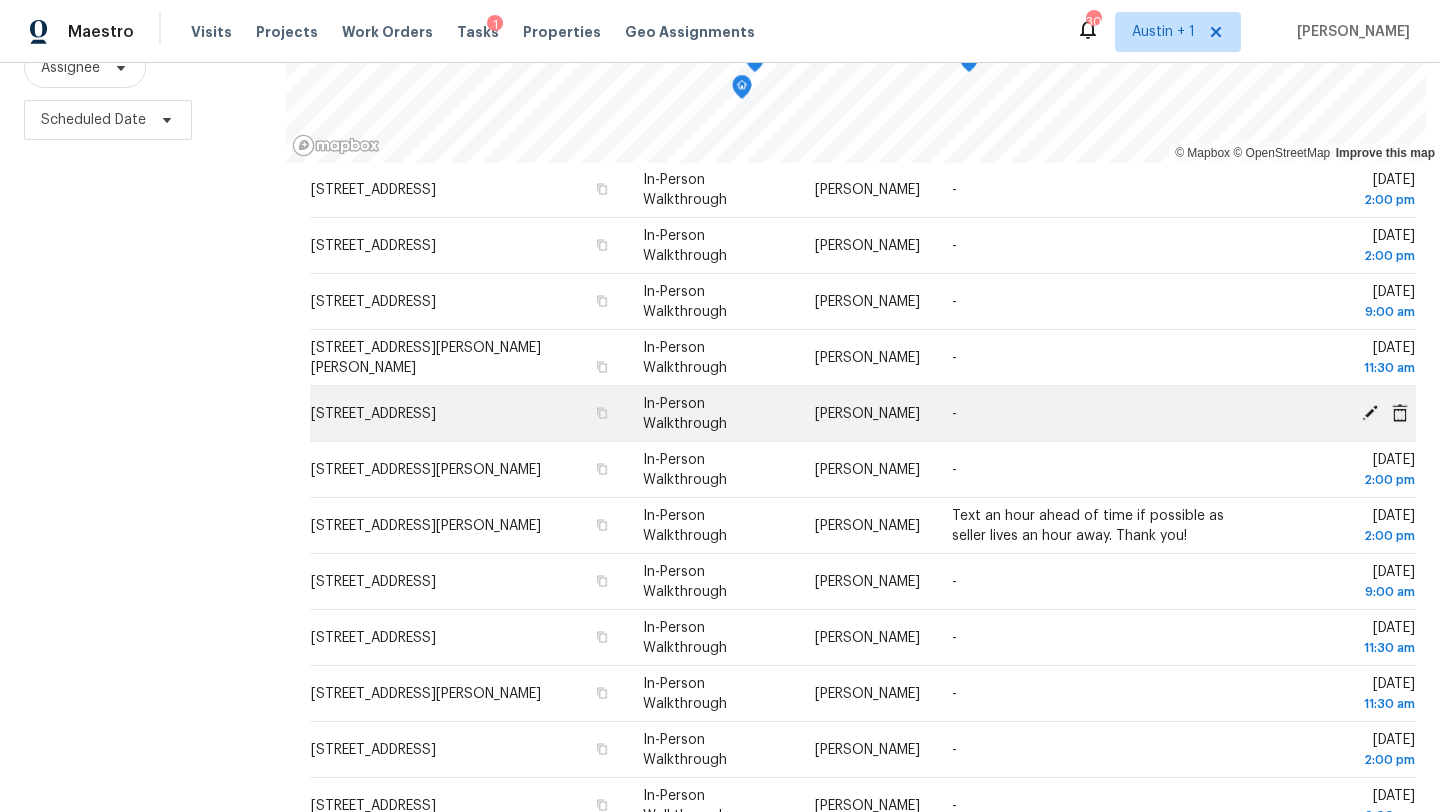 click 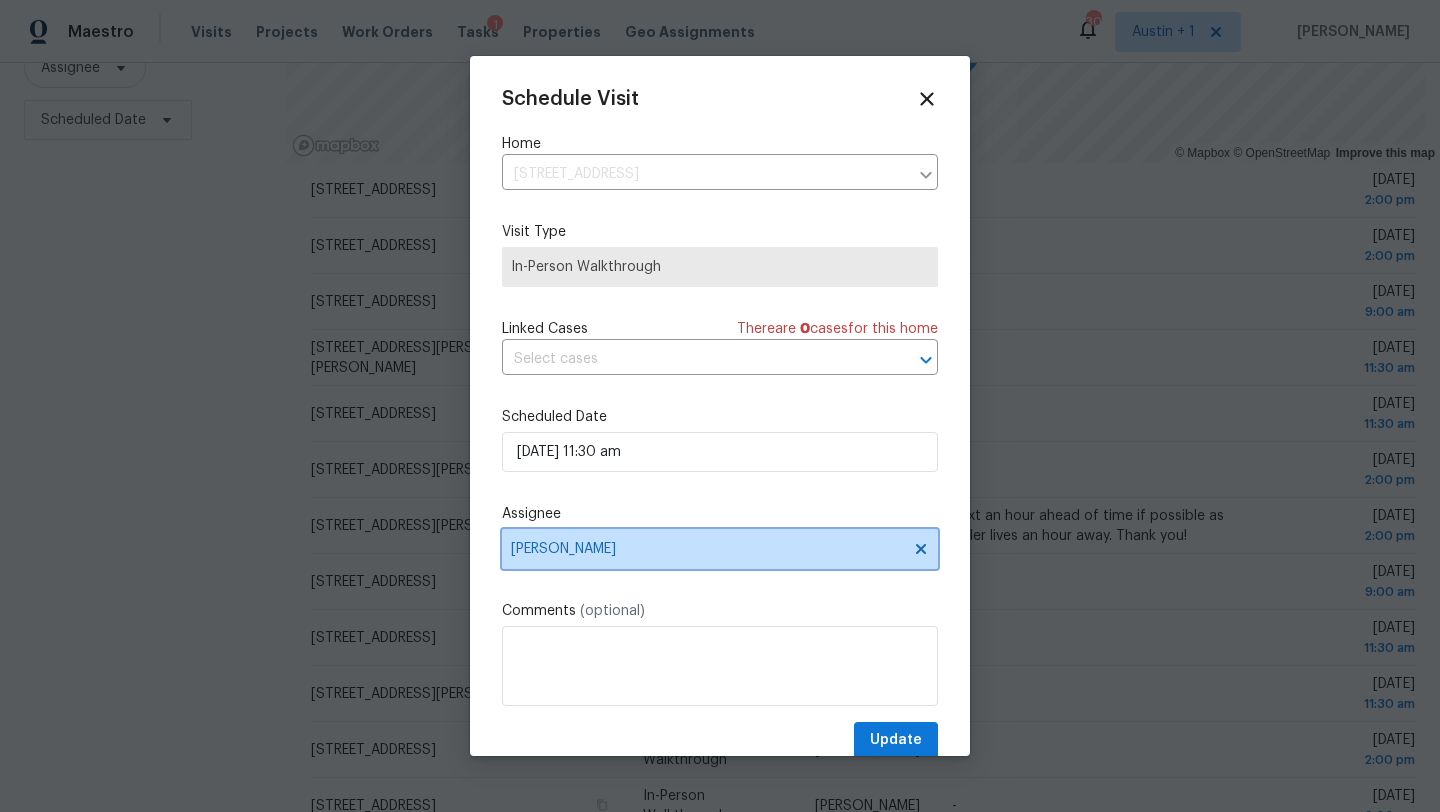 click on "Anthony Aponte" at bounding box center (707, 549) 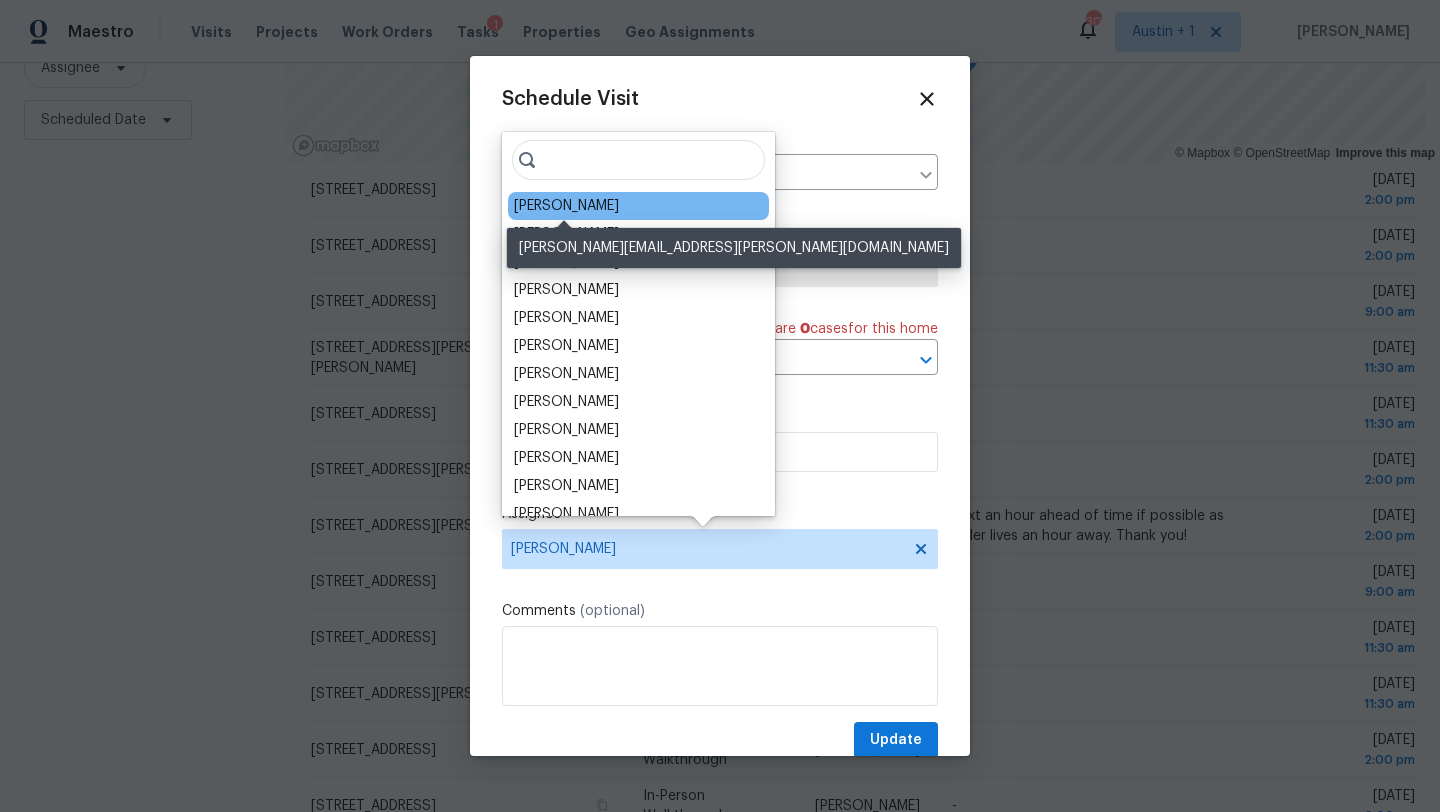 click on "[PERSON_NAME]" at bounding box center (566, 206) 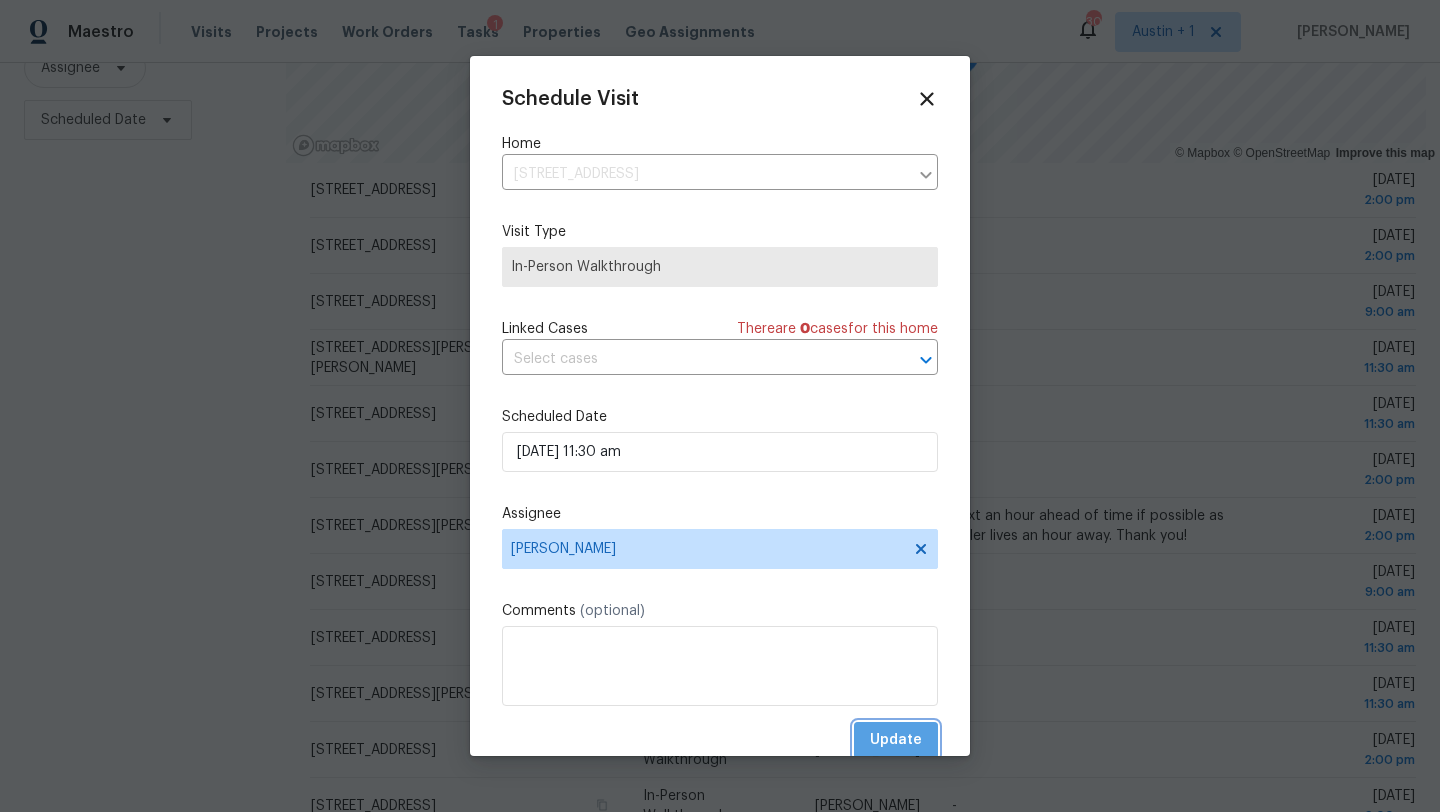 click on "Update" at bounding box center (896, 740) 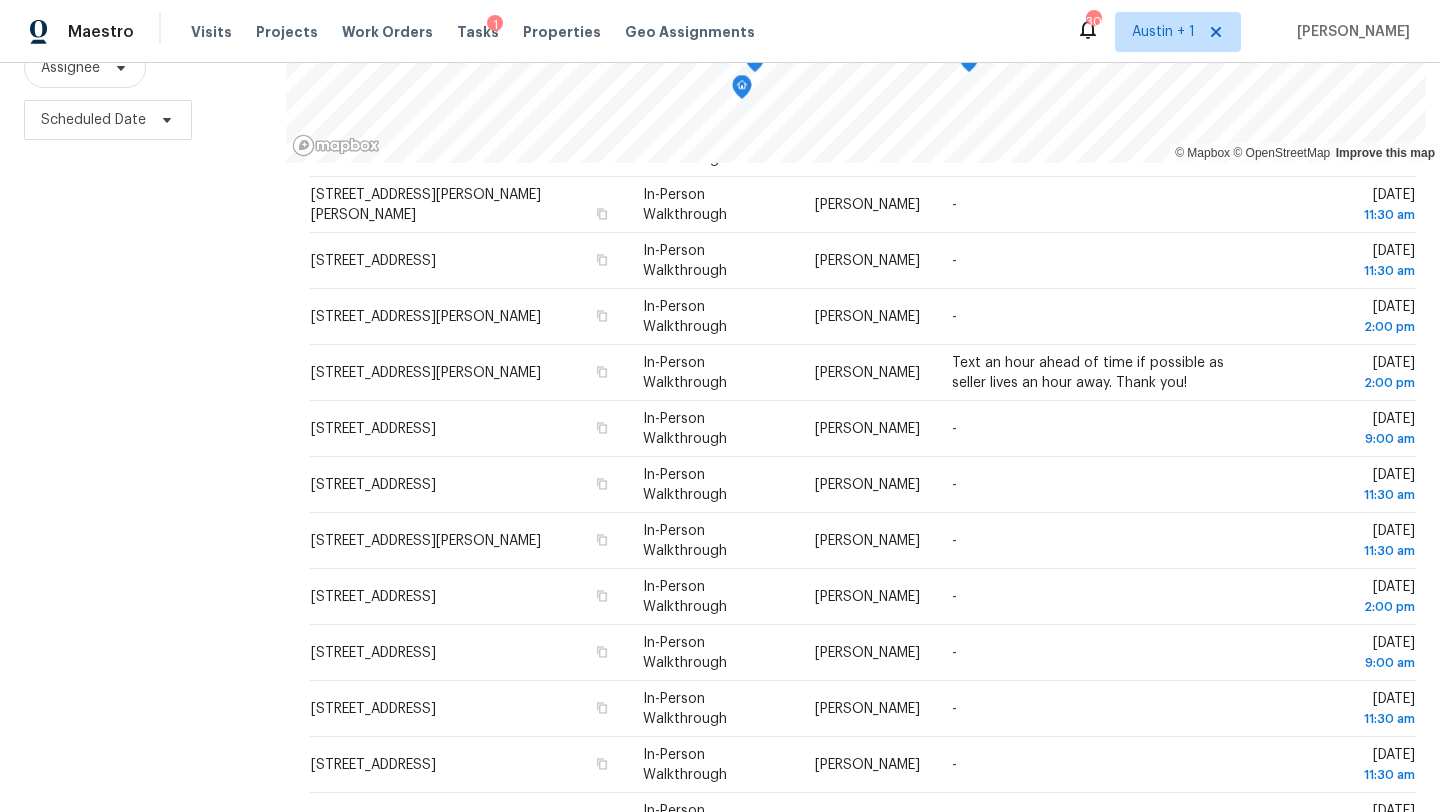 scroll, scrollTop: 596, scrollLeft: 0, axis: vertical 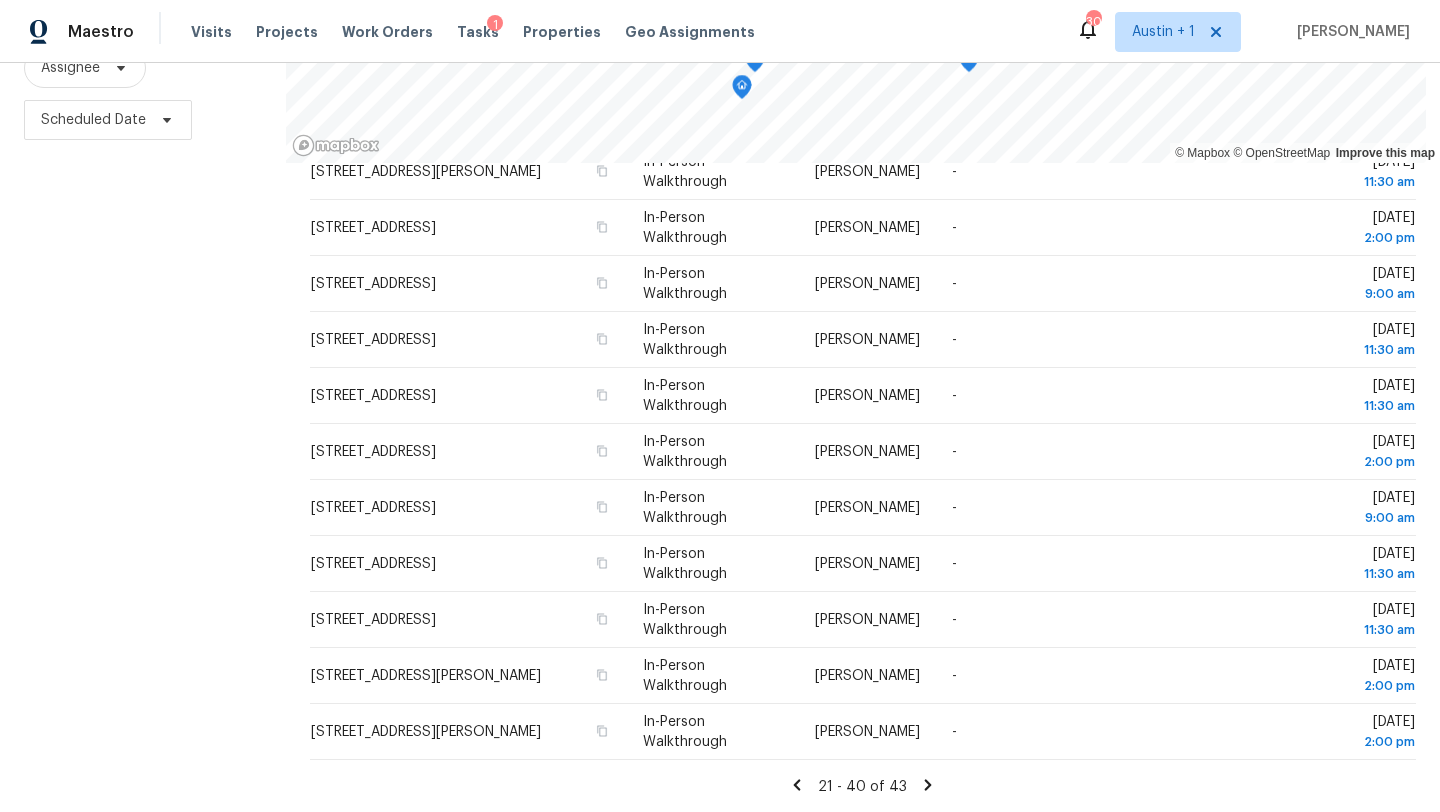 click 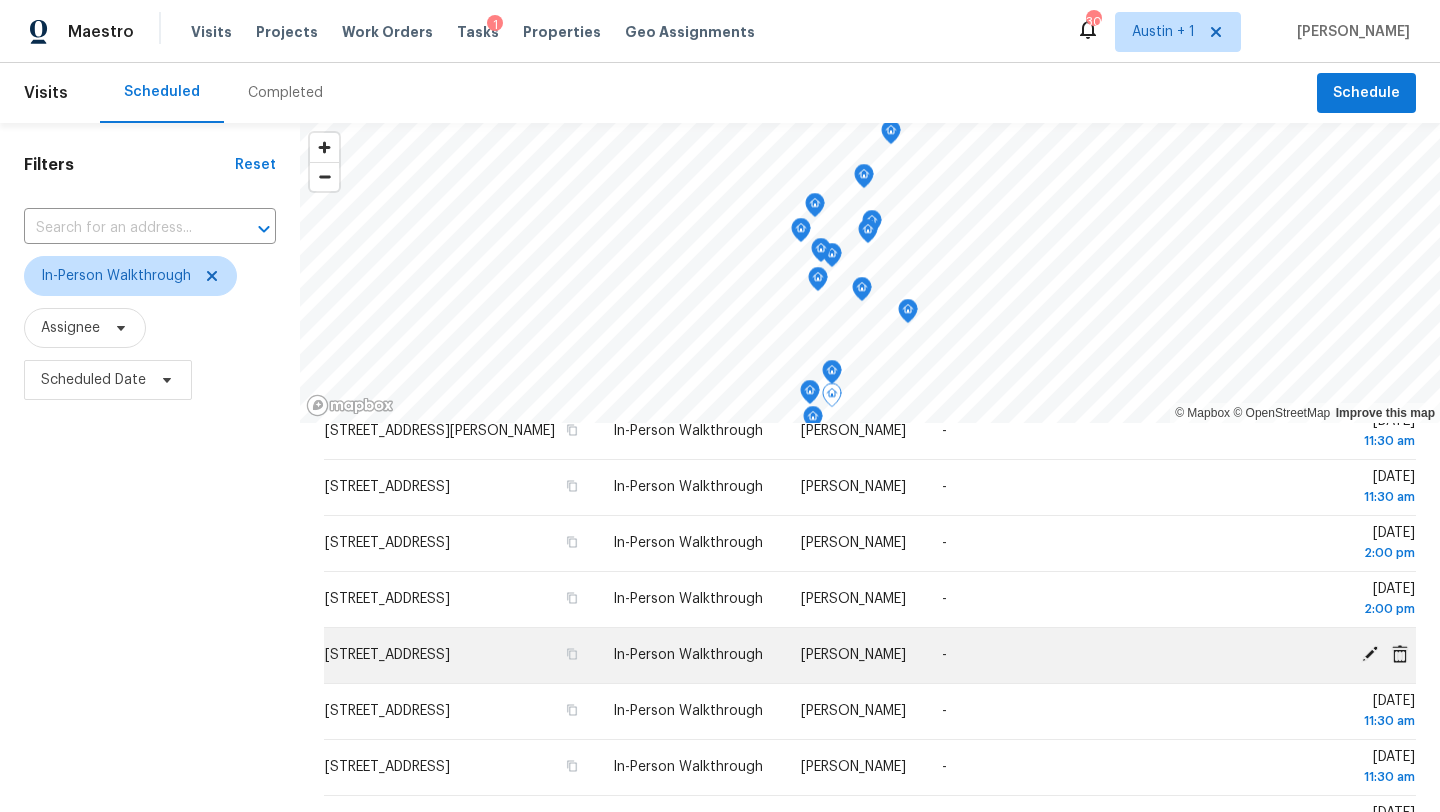 scroll, scrollTop: 260, scrollLeft: 0, axis: vertical 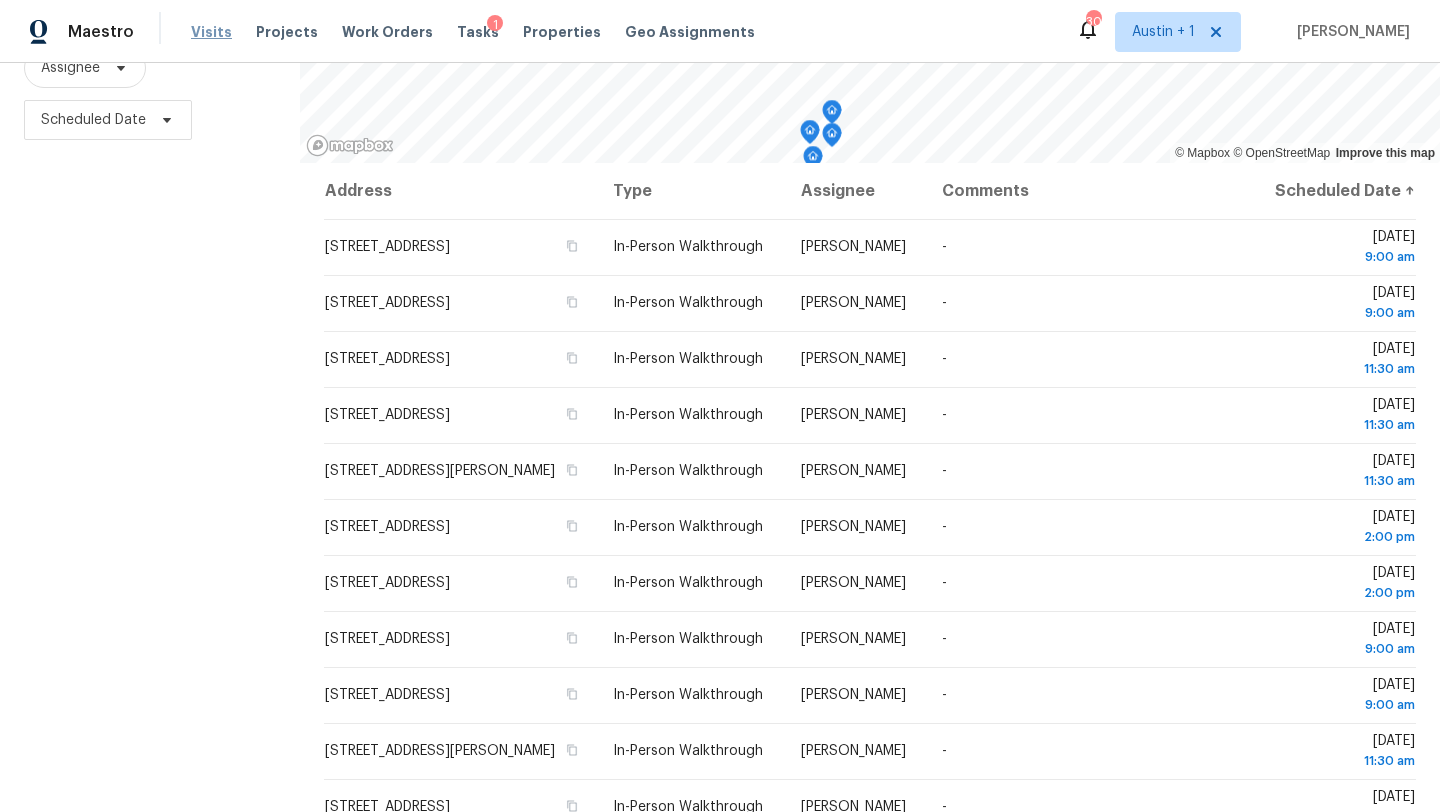 click on "Visits" at bounding box center [211, 32] 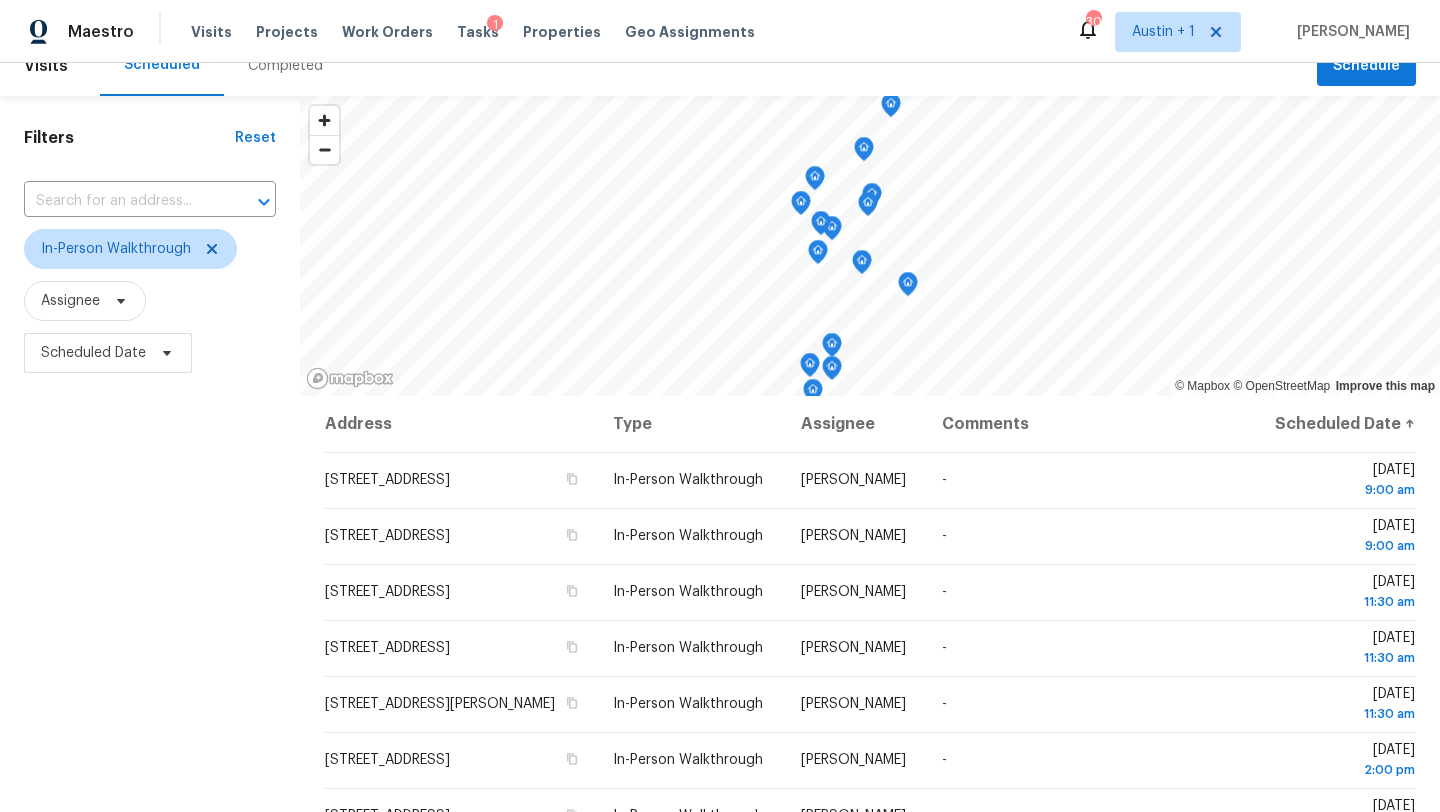 scroll, scrollTop: 24, scrollLeft: 0, axis: vertical 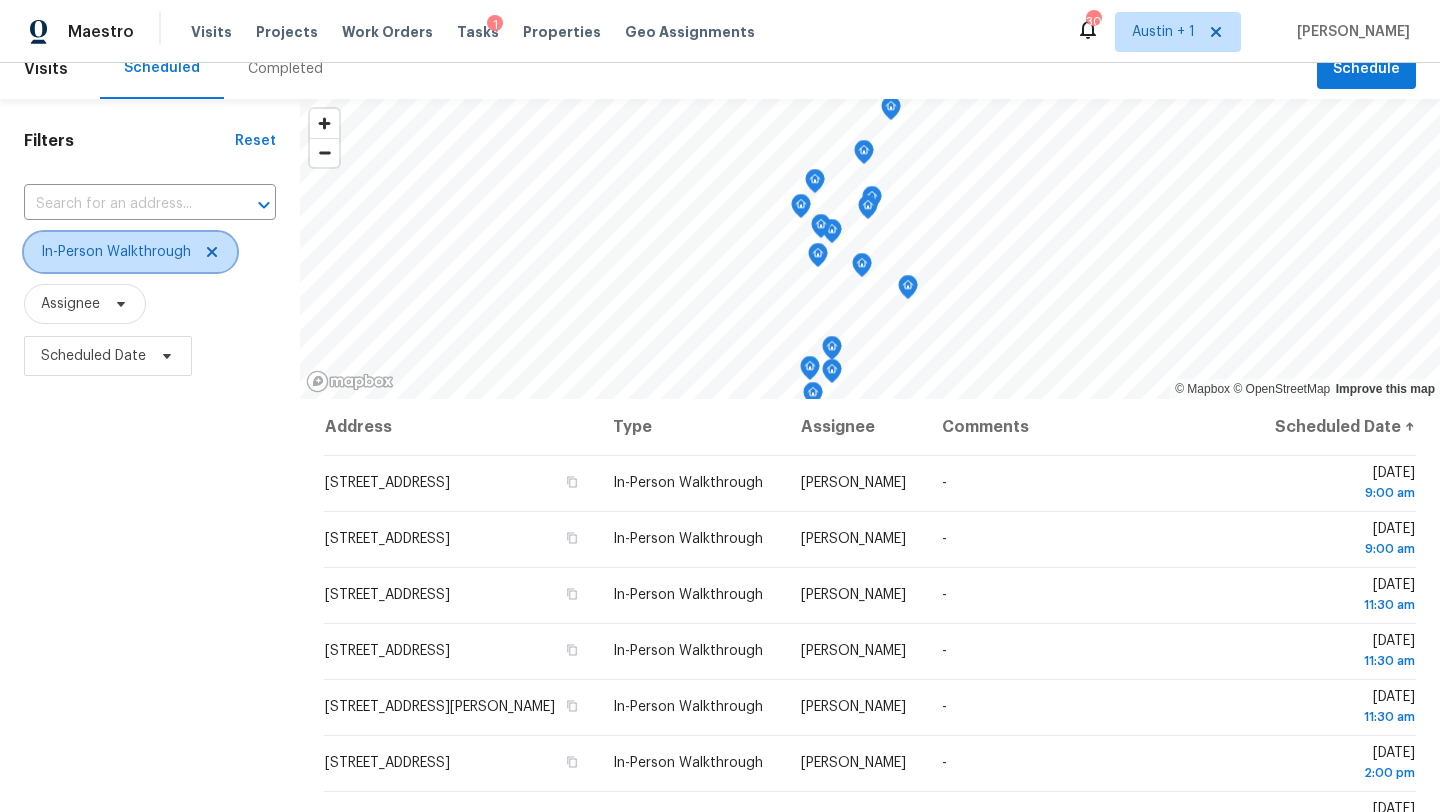 click 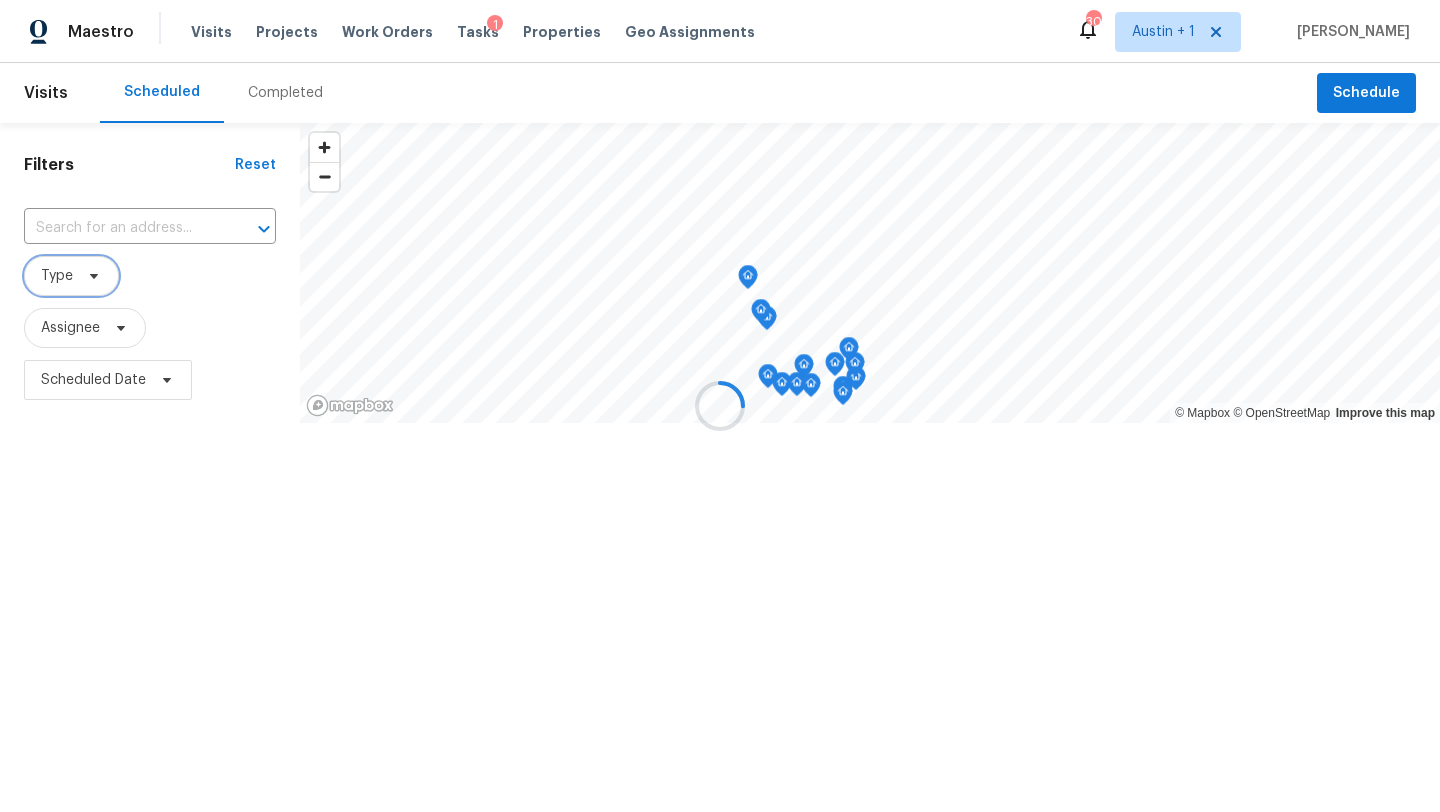 scroll, scrollTop: 0, scrollLeft: 0, axis: both 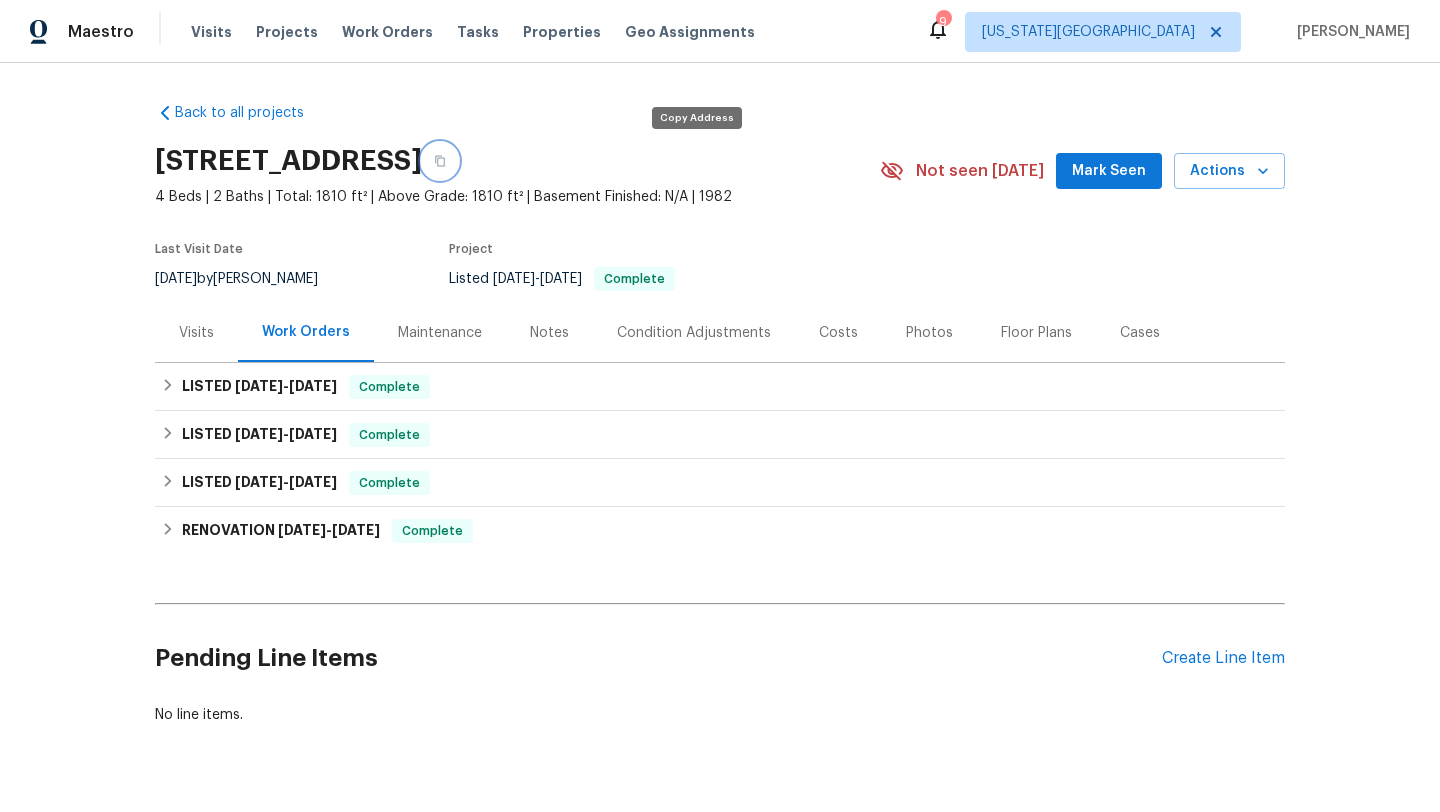 click 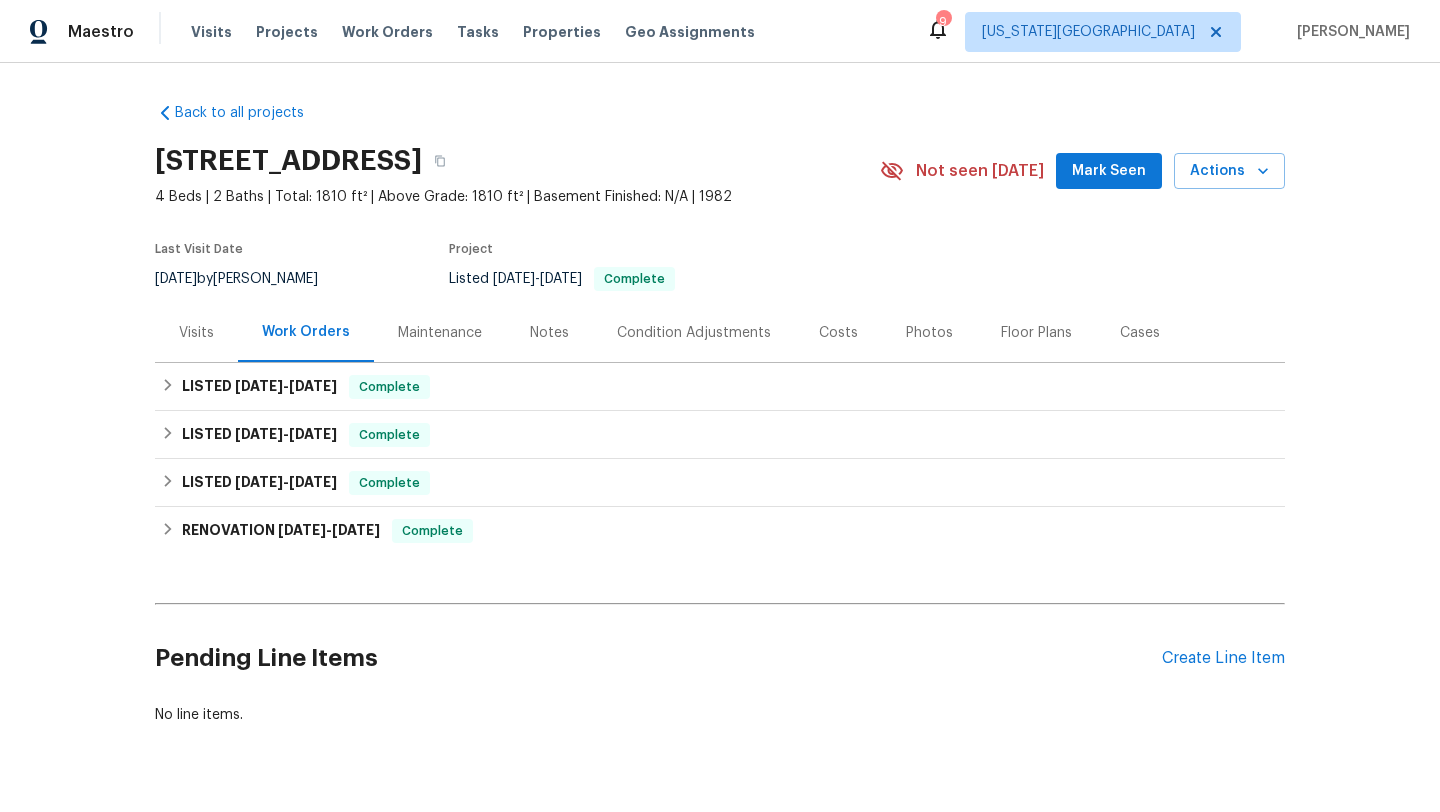 click on "Mark Seen" at bounding box center (1109, 171) 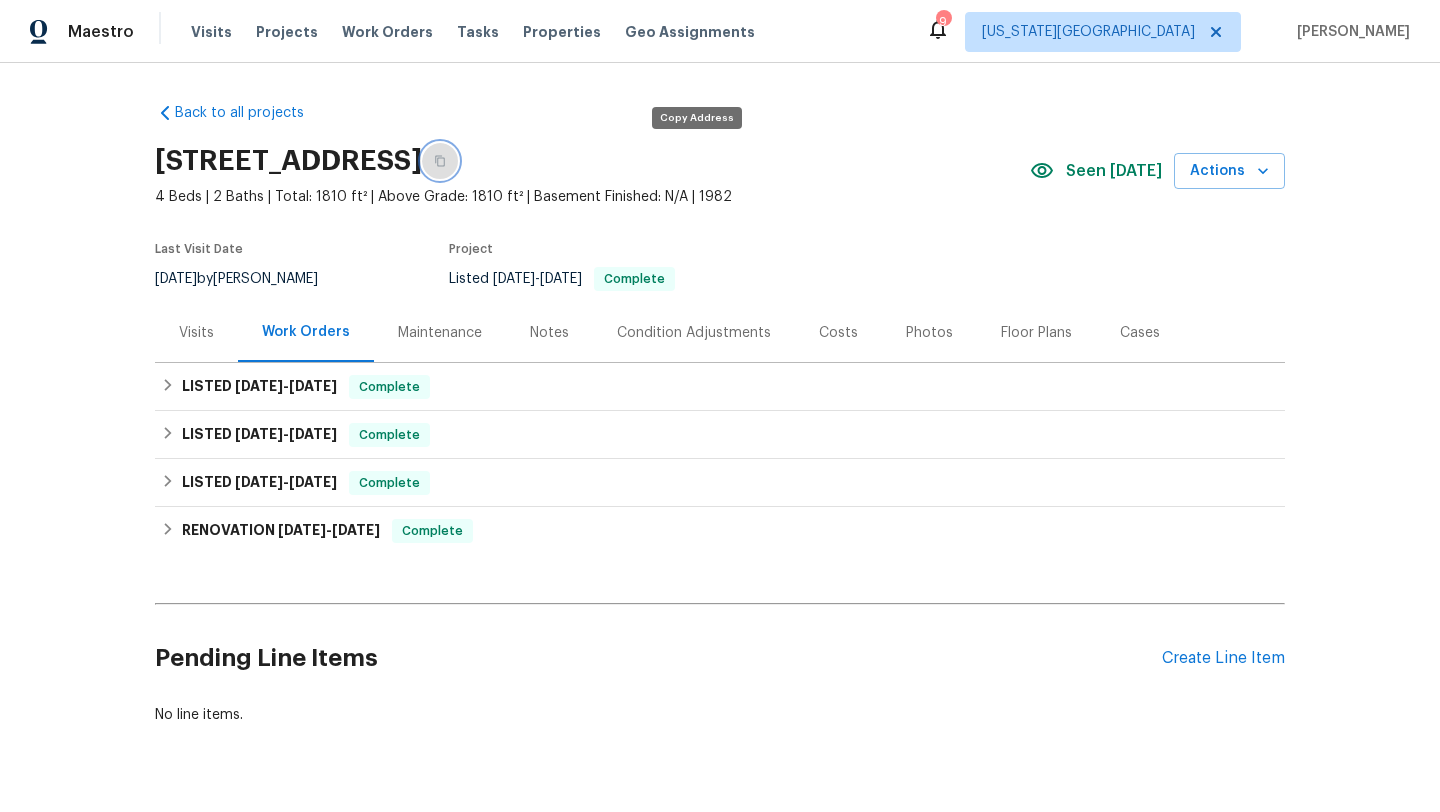 click 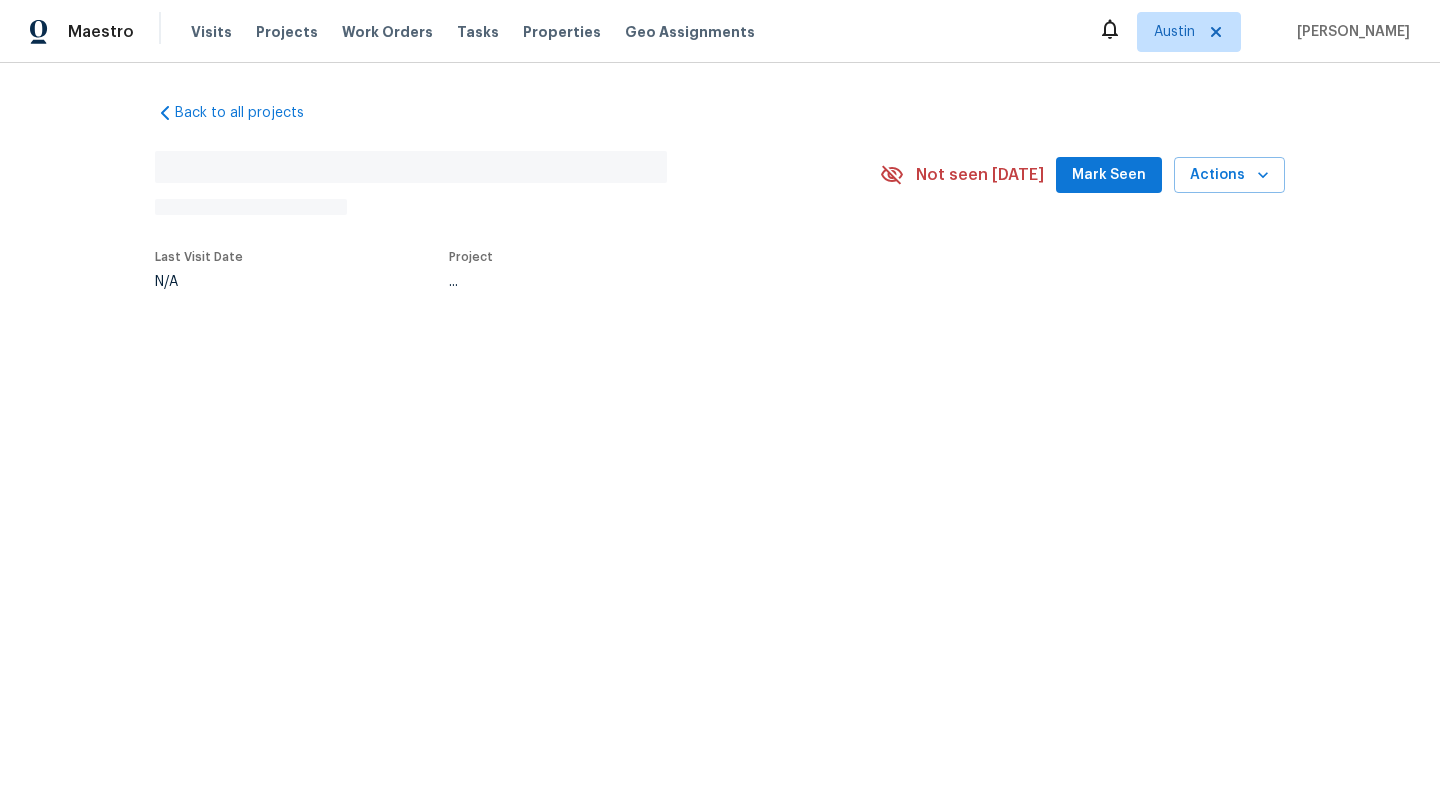 scroll, scrollTop: 0, scrollLeft: 0, axis: both 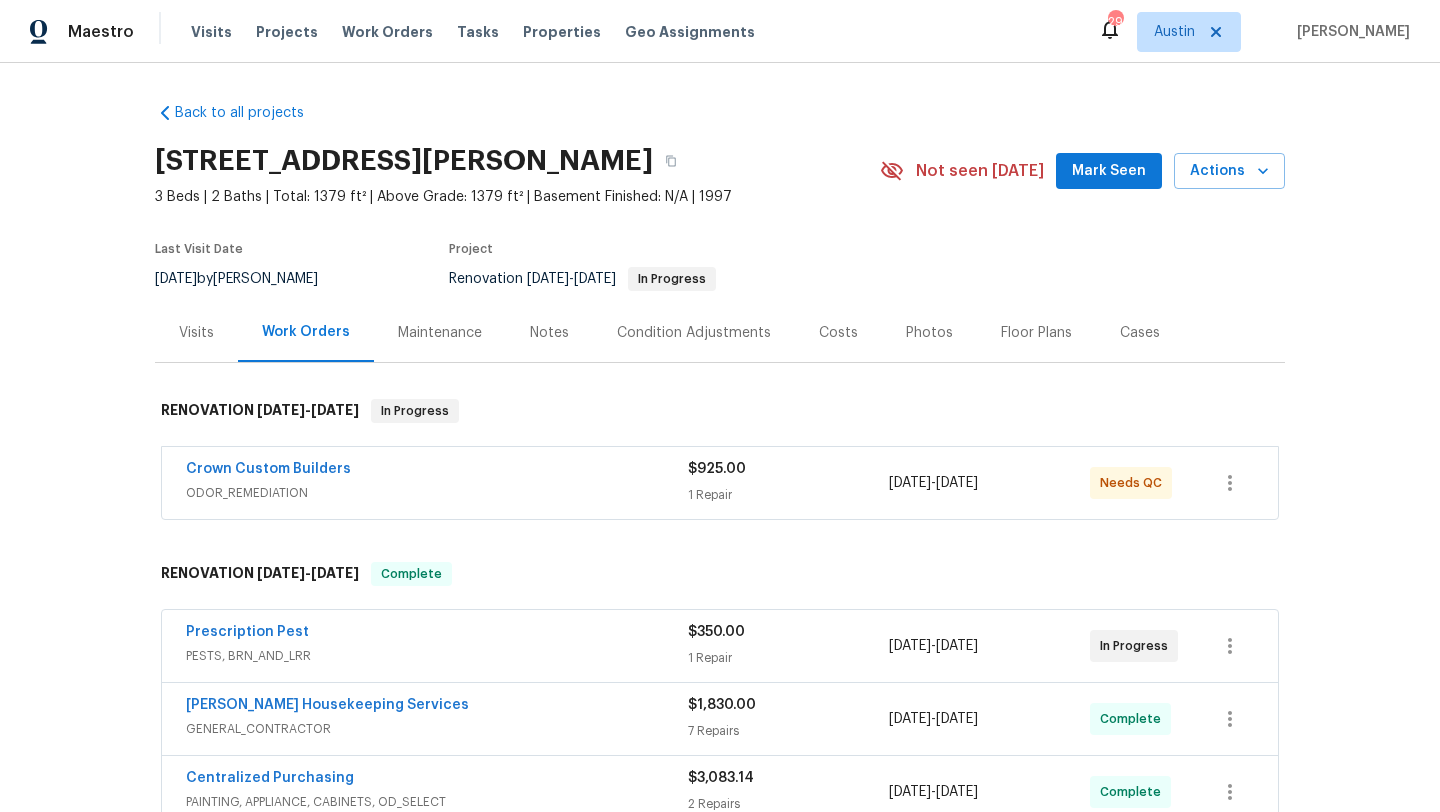 click on "Mark Seen" at bounding box center [1109, 171] 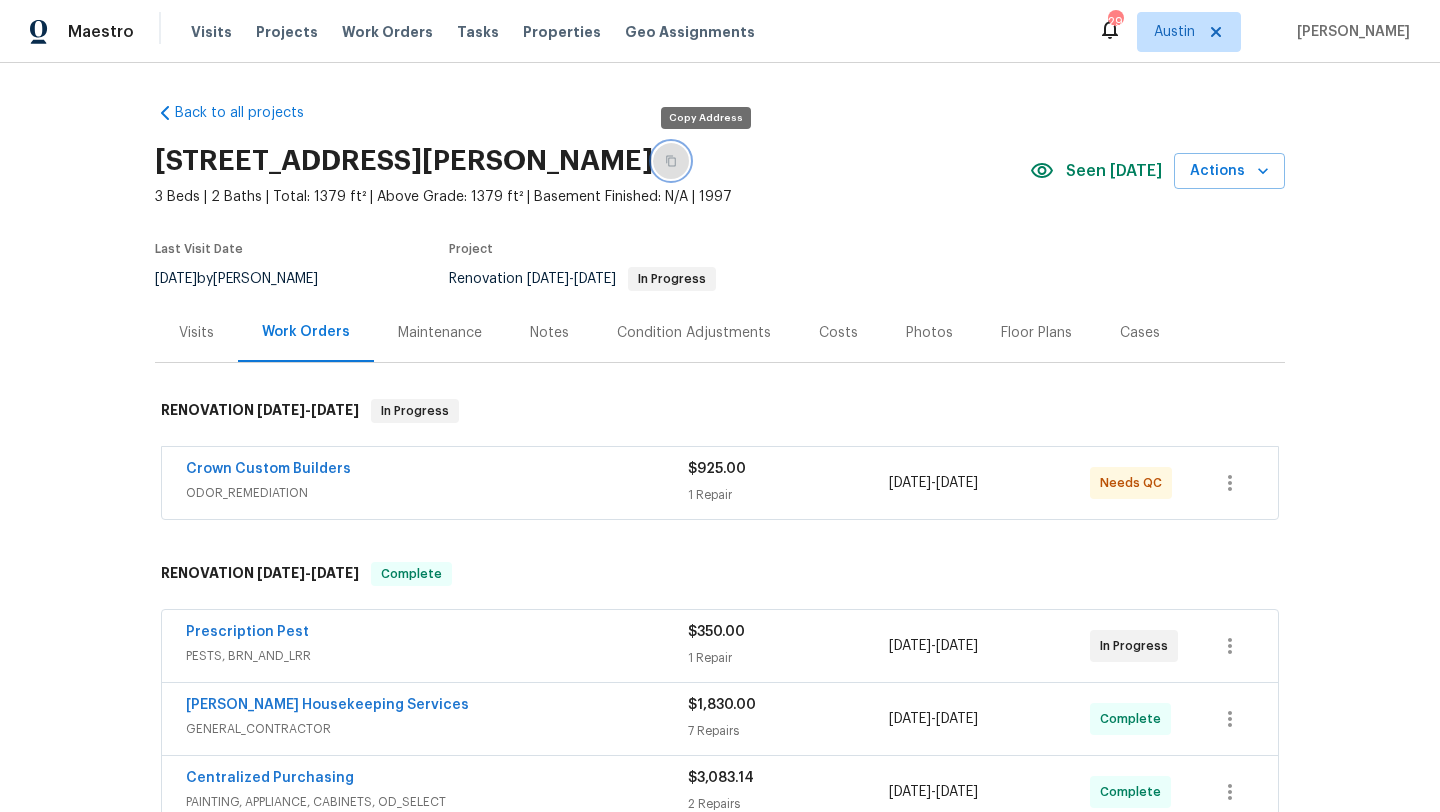 click 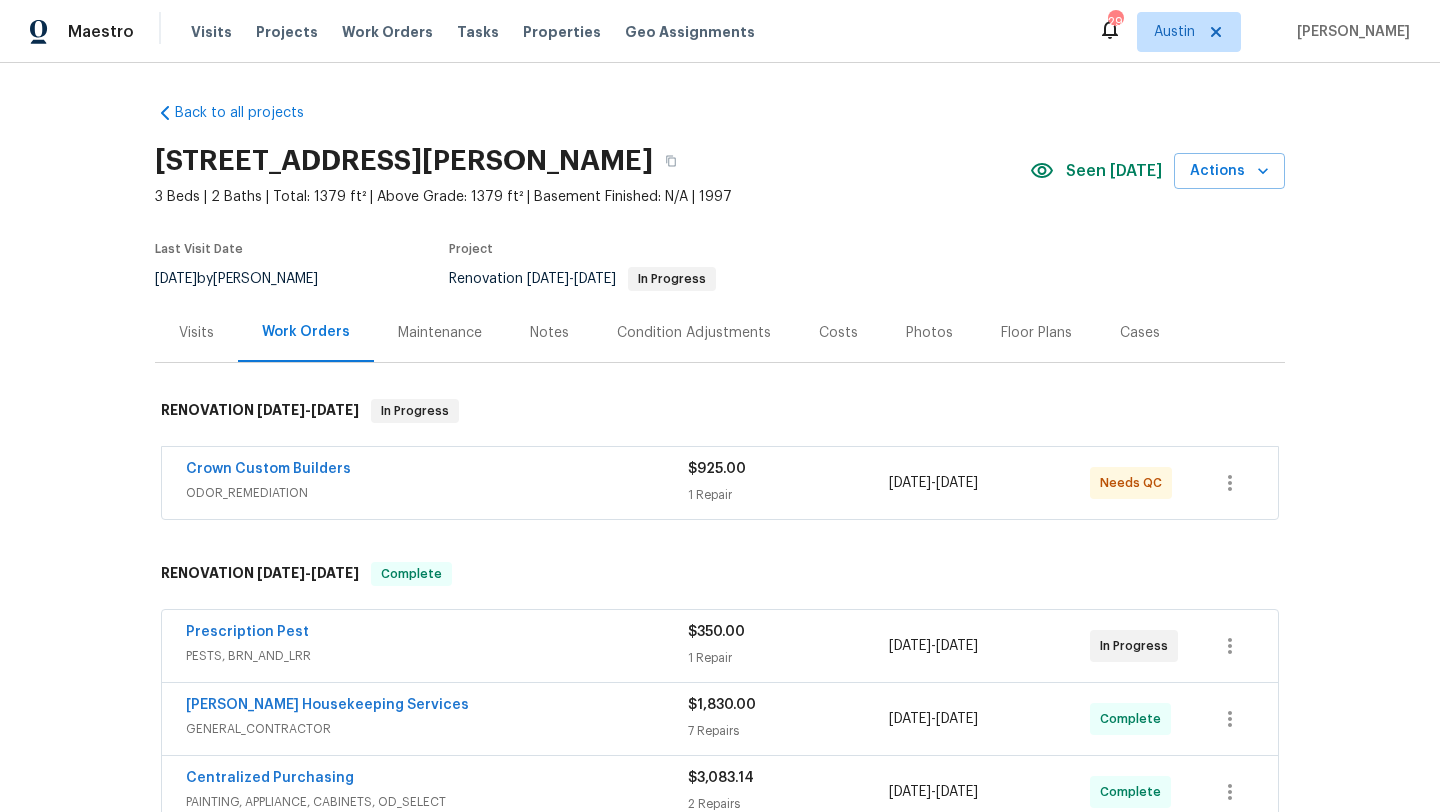click on "Crown Custom Builders" at bounding box center (437, 471) 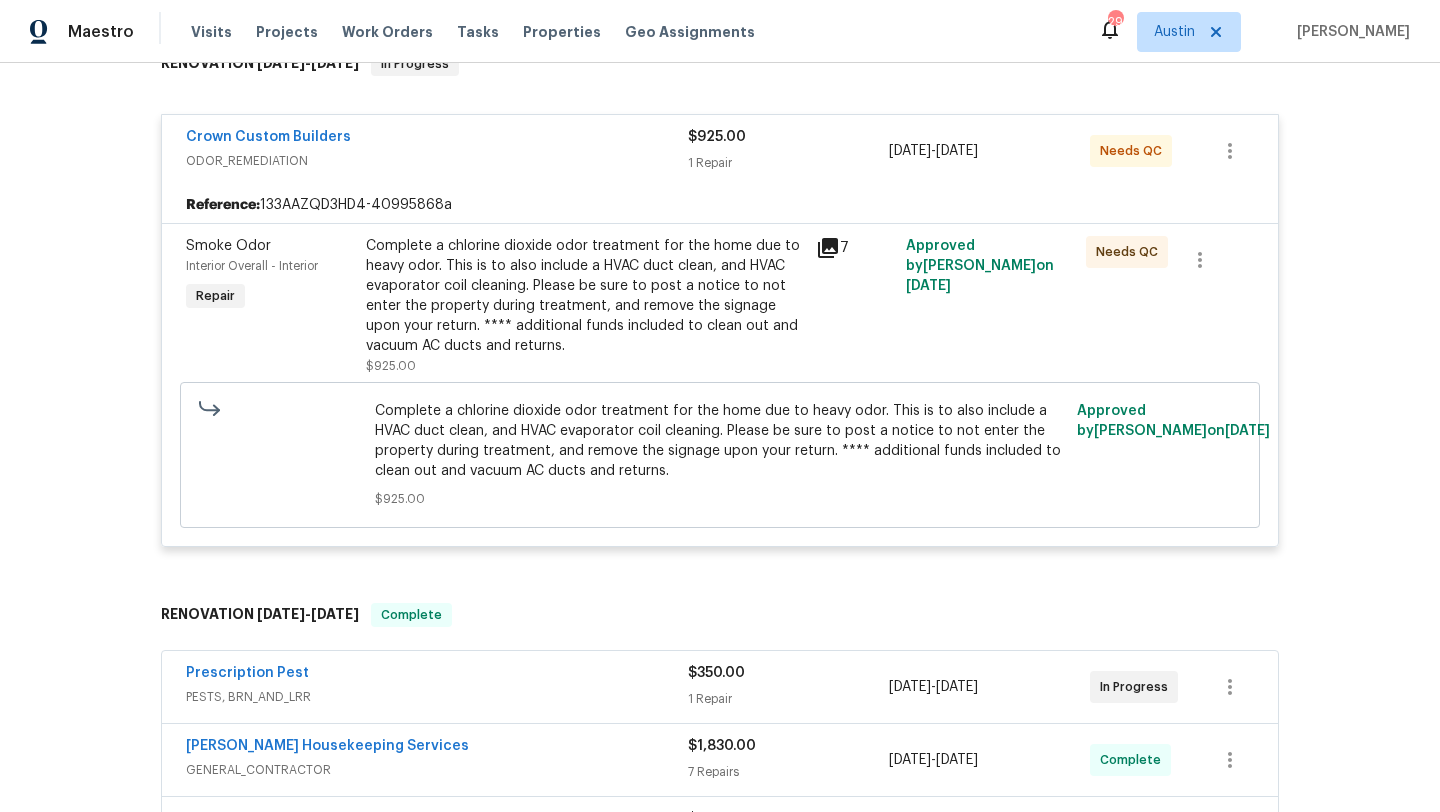 scroll, scrollTop: 352, scrollLeft: 0, axis: vertical 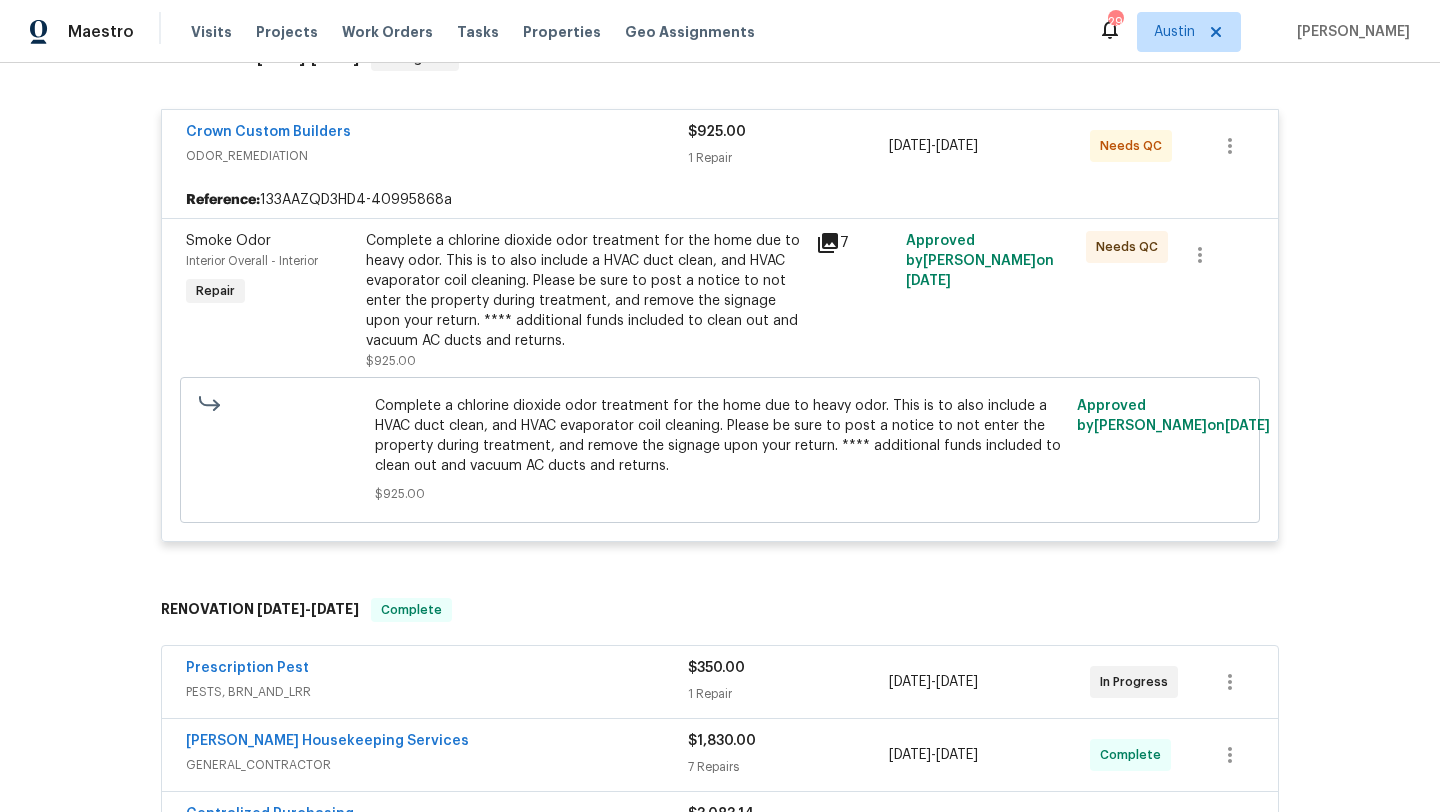 click on "Complete a chlorine dioxide odor treatment for the home due to heavy odor. This is to also include a HVAC duct clean, and HVAC evaporator coil cleaning. Please be sure to post a notice to not enter the property during treatment, and remove the signage upon your return.
**** additional funds included to clean out and vacuum AC ducts and returns." at bounding box center (585, 291) 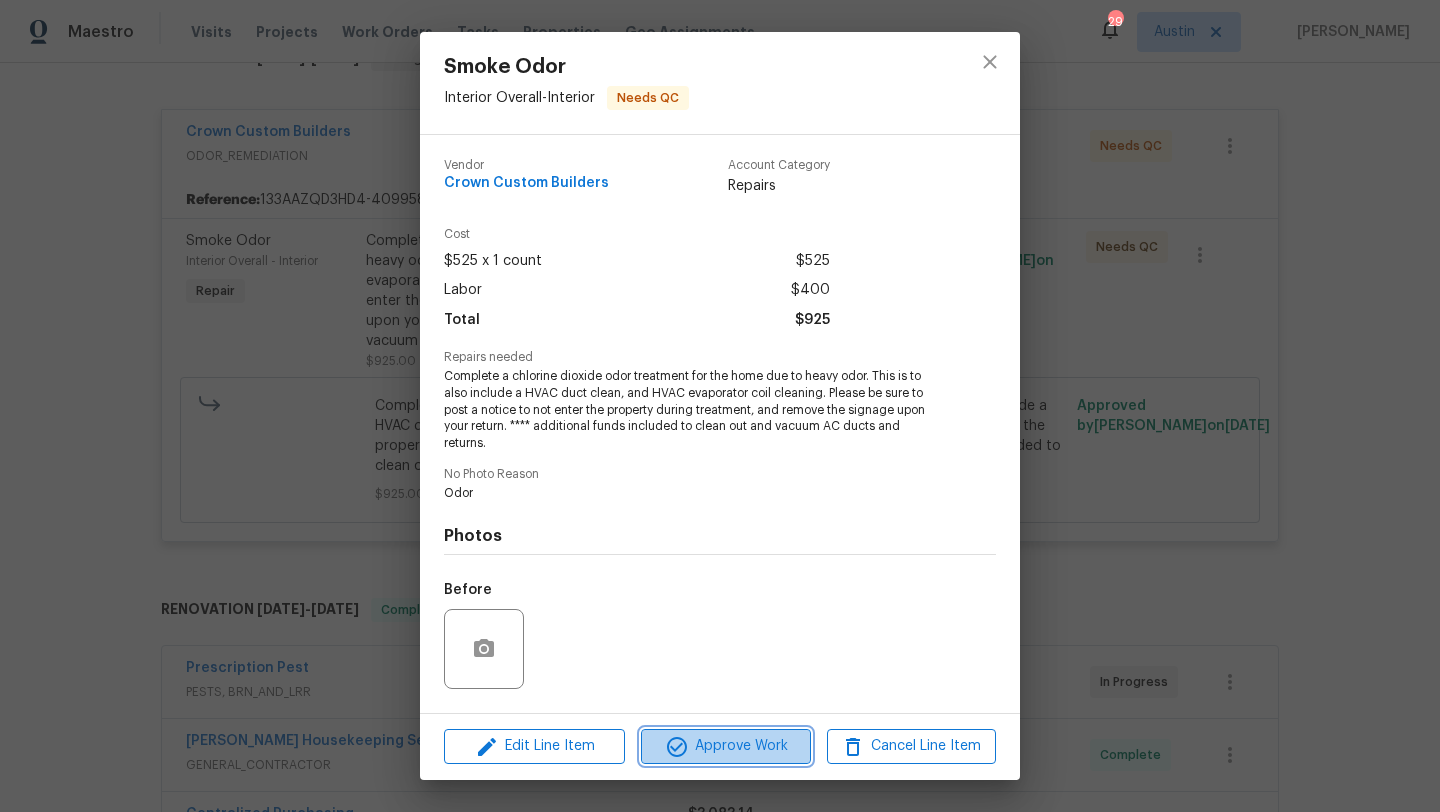 click on "Approve Work" at bounding box center (725, 746) 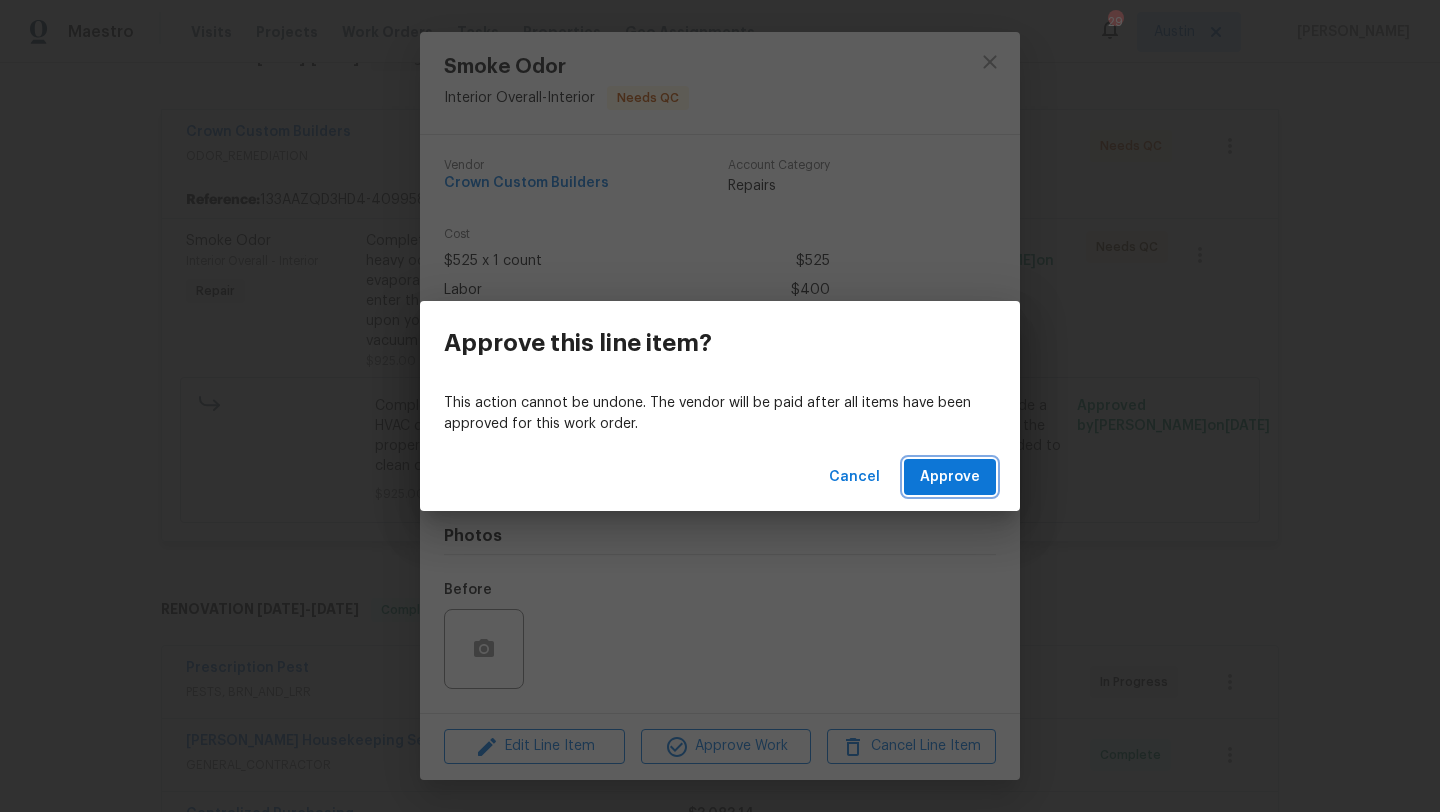 click on "Approve" at bounding box center [950, 477] 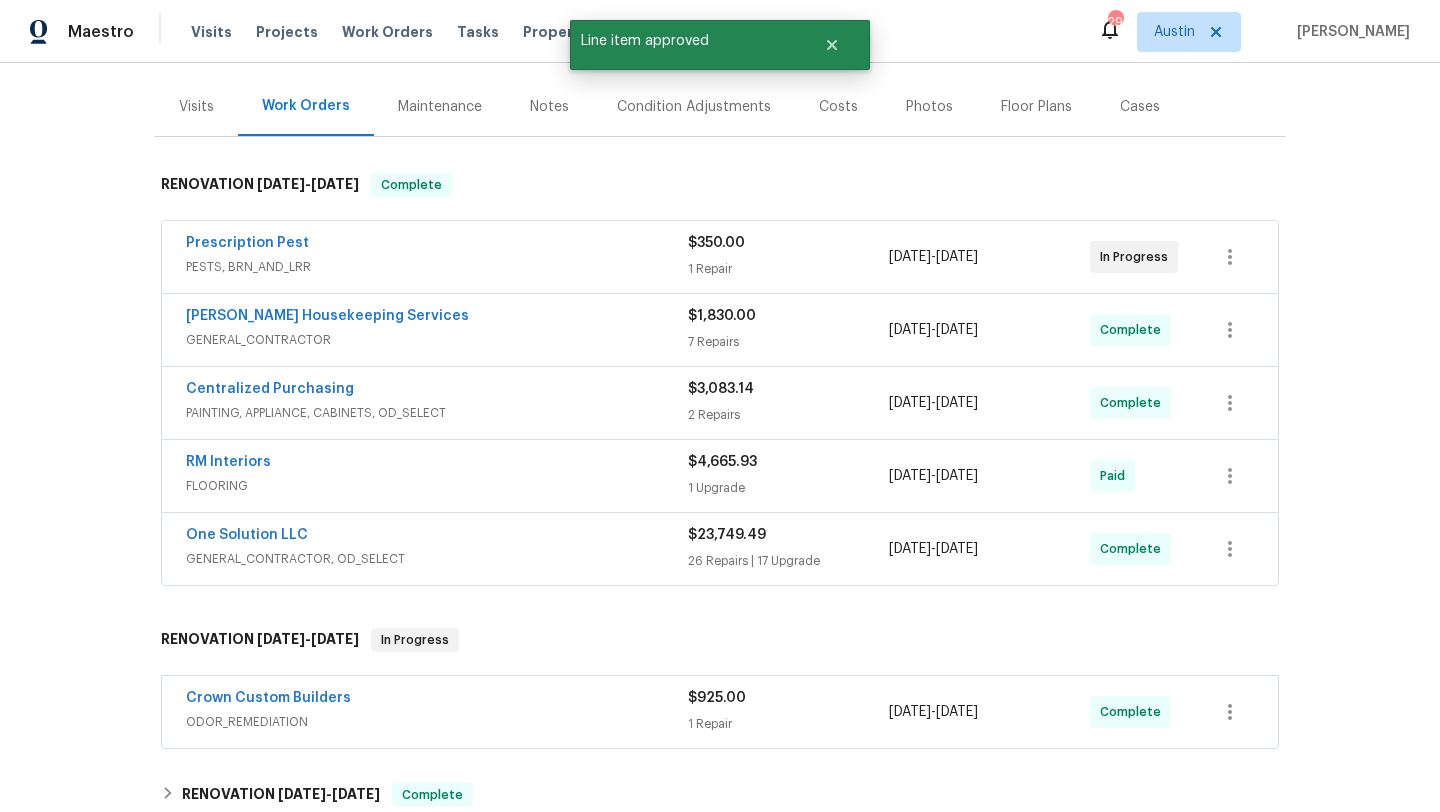 scroll, scrollTop: 0, scrollLeft: 0, axis: both 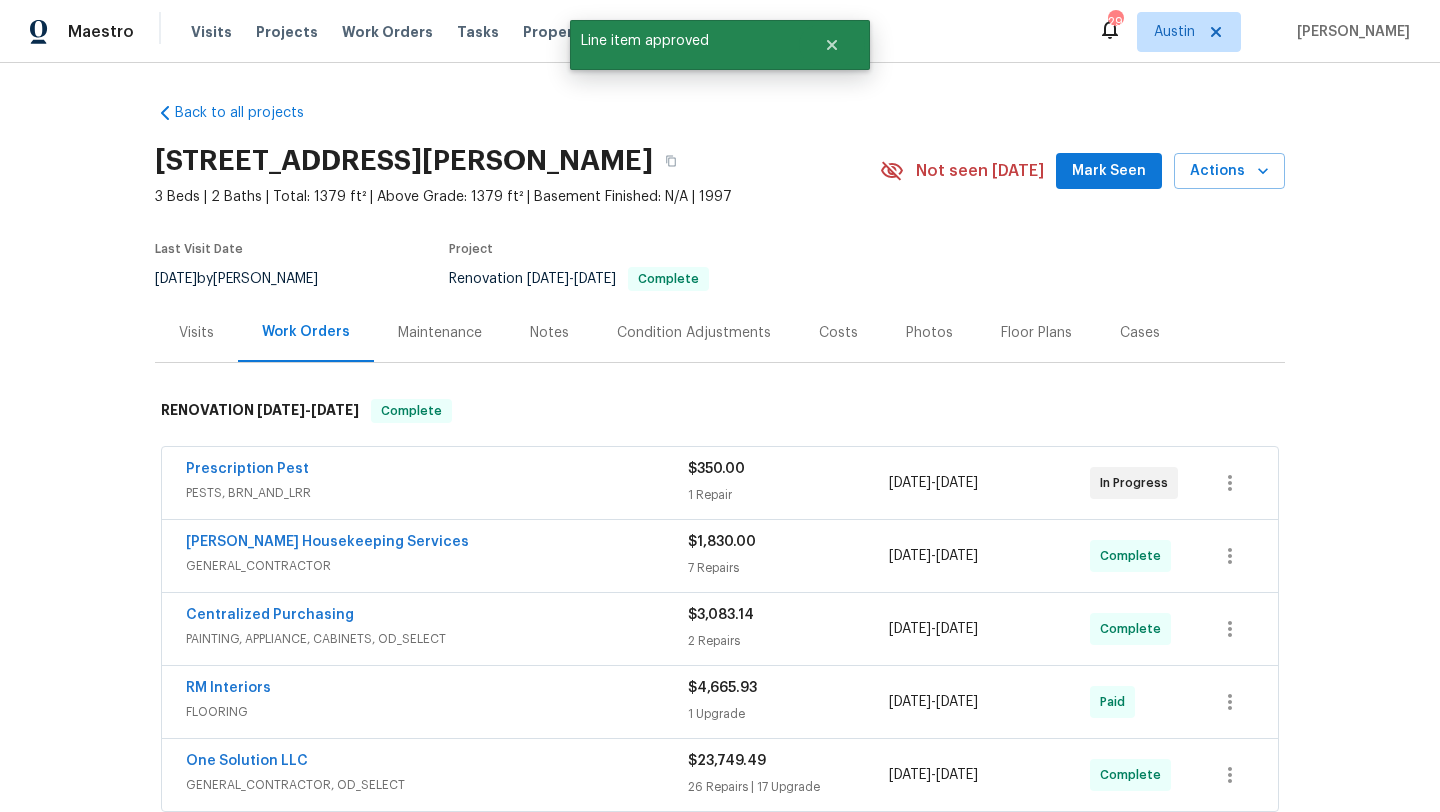 click on "Mark Seen" at bounding box center (1109, 171) 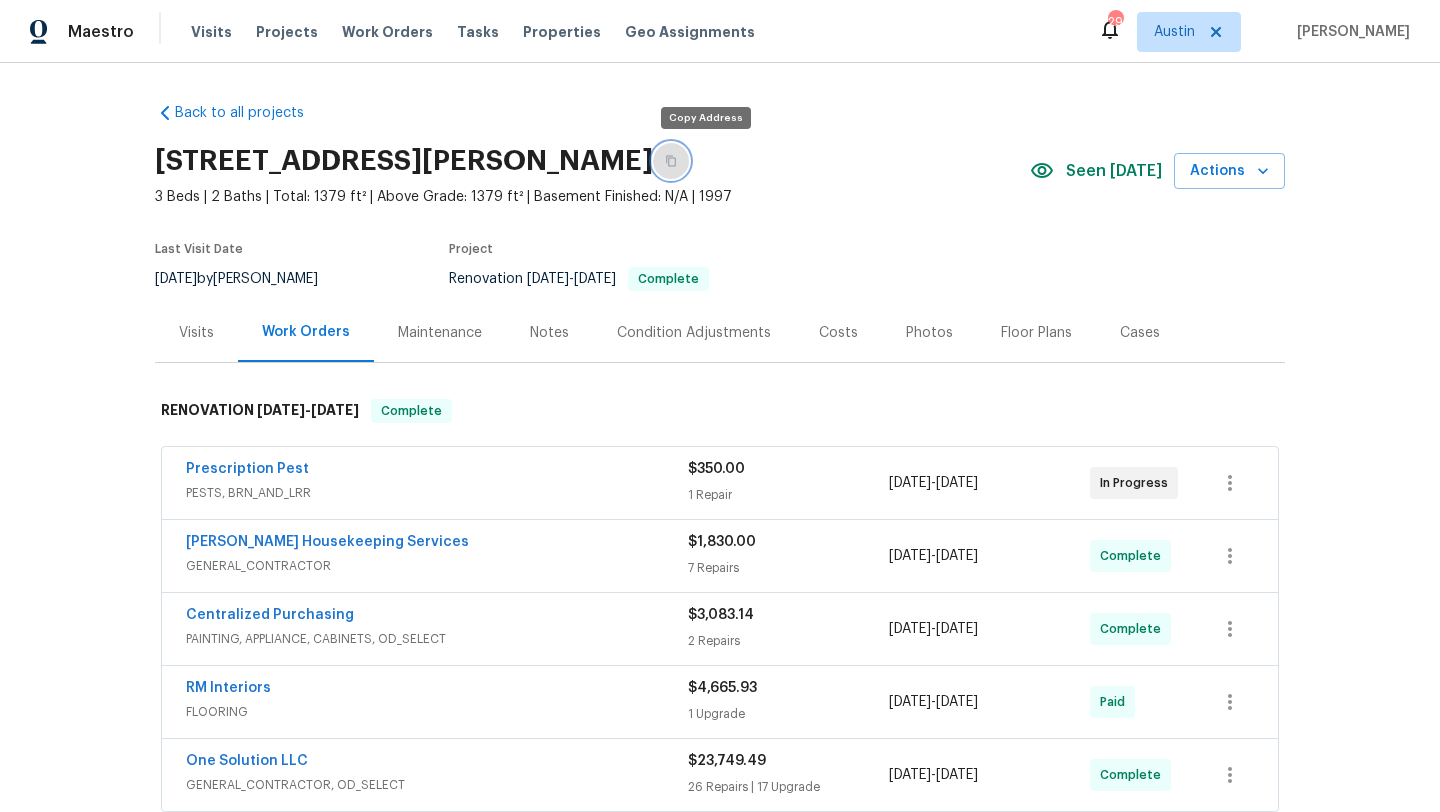 click 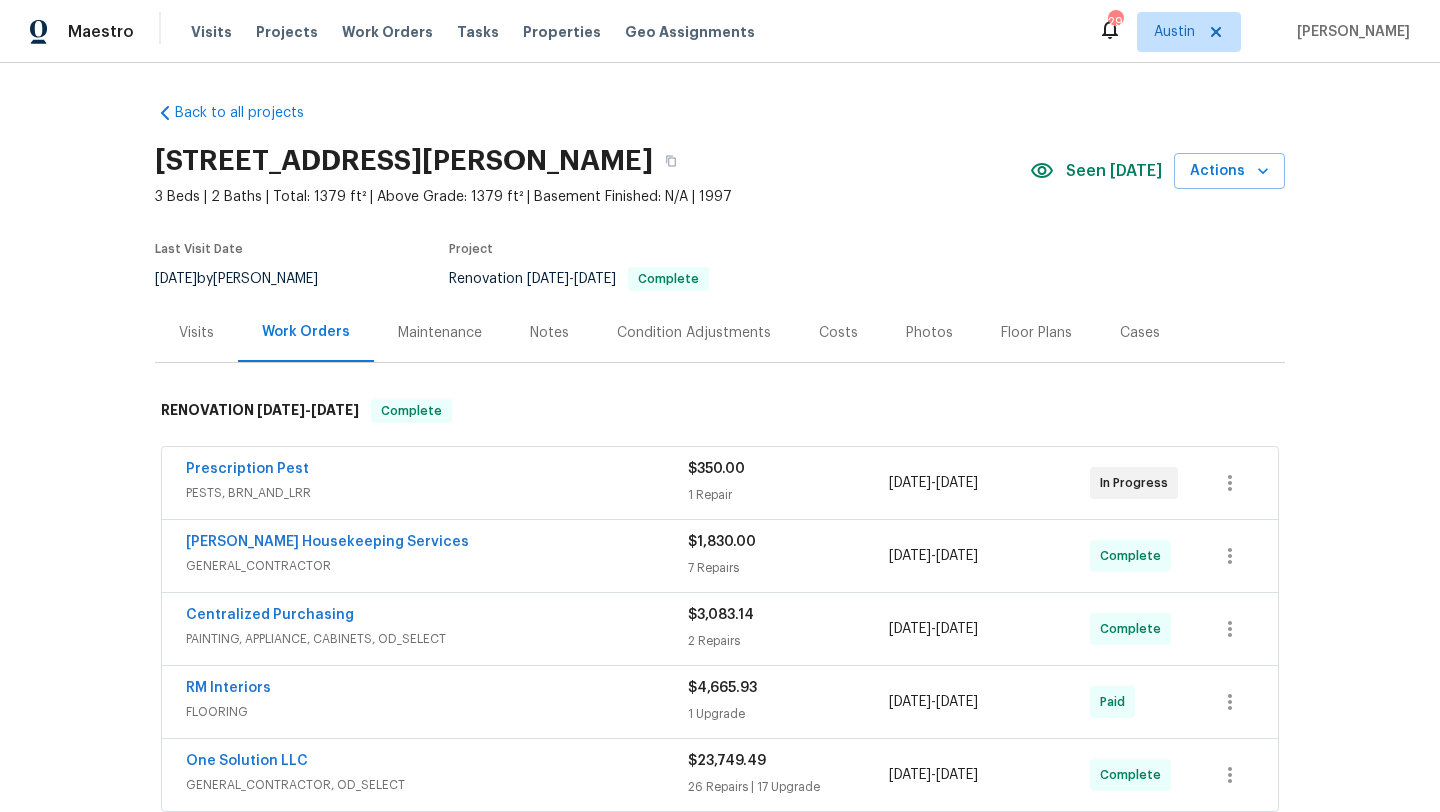 click on "Notes" at bounding box center [549, 333] 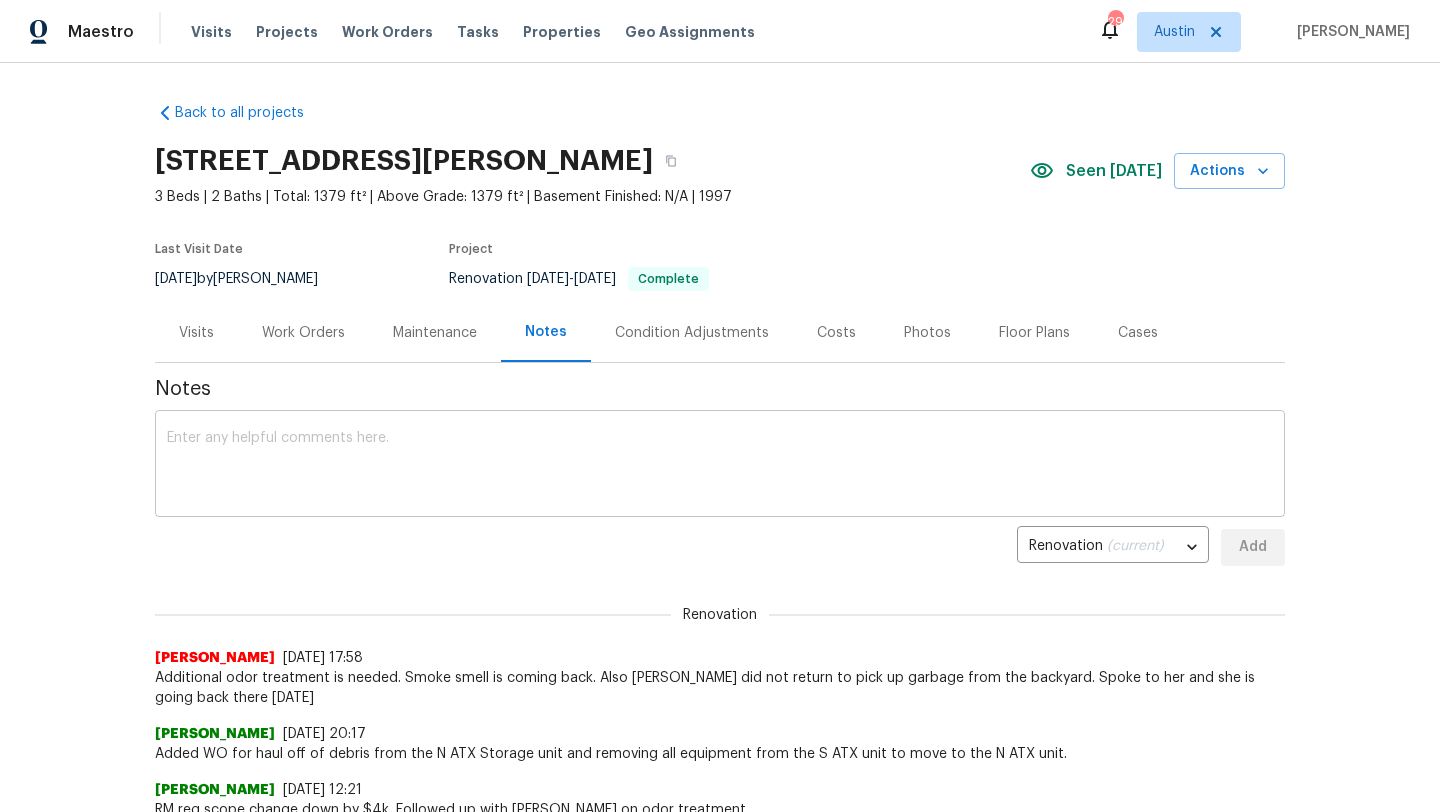 click at bounding box center [720, 466] 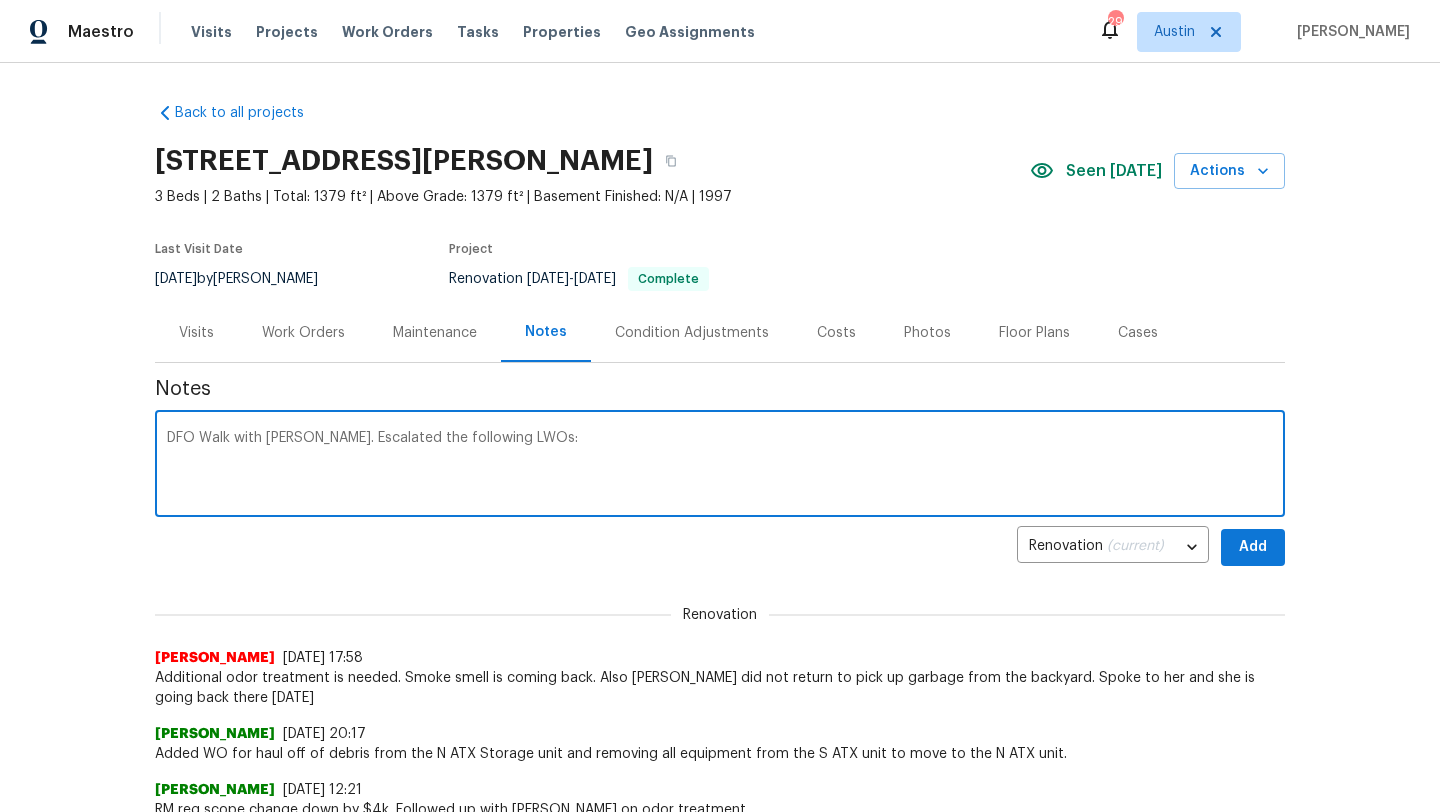 paste on "[URL][DOMAIN_NAME]" 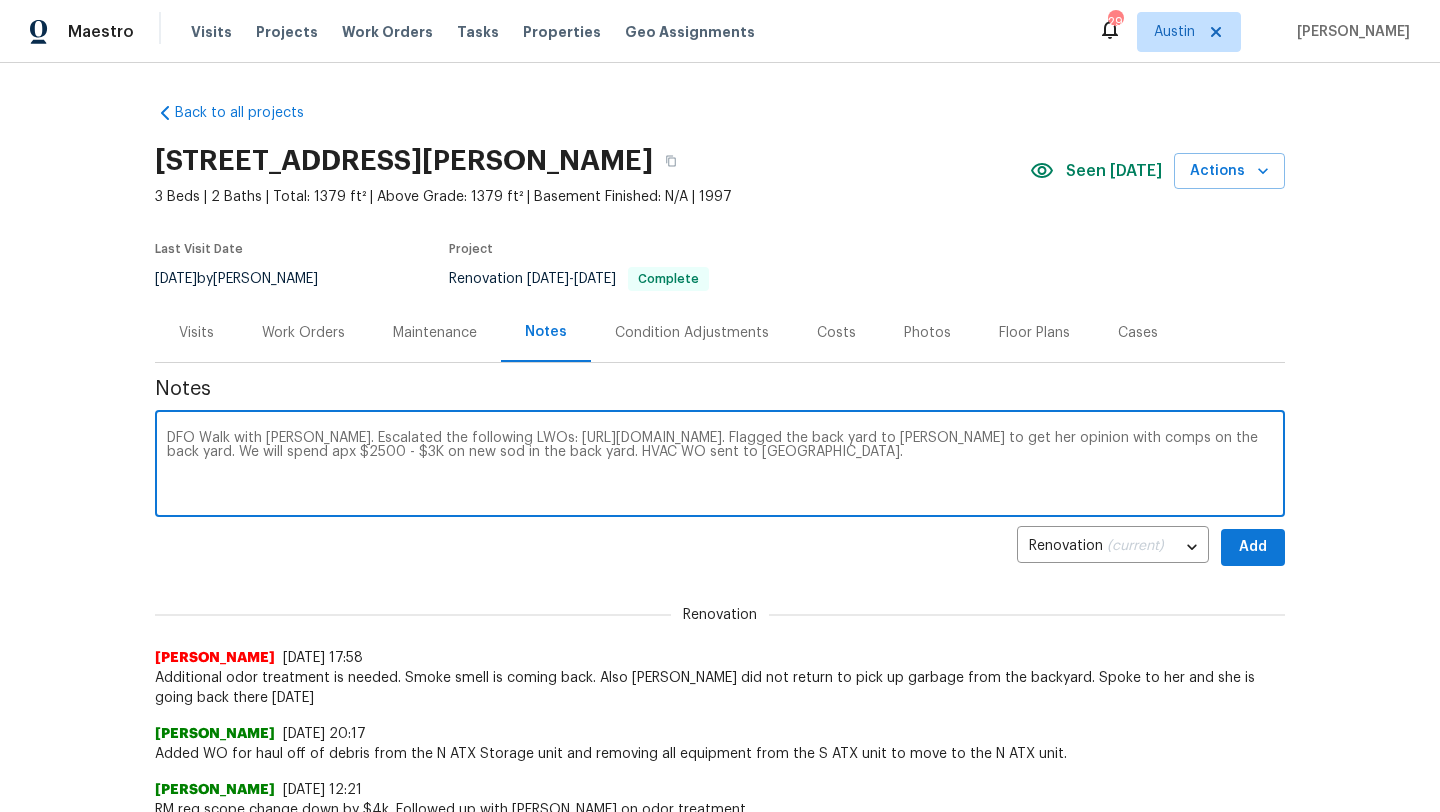 type on "DFO Walk with [PERSON_NAME]. Escalated the following LWOs: [URL][DOMAIN_NAME]. Flagged the back yard to [PERSON_NAME] to get her opinion with comps on the back yard. We will spend apx $2500 - $3K on new sod in the back yard. HVAC WO sent to [GEOGRAPHIC_DATA]." 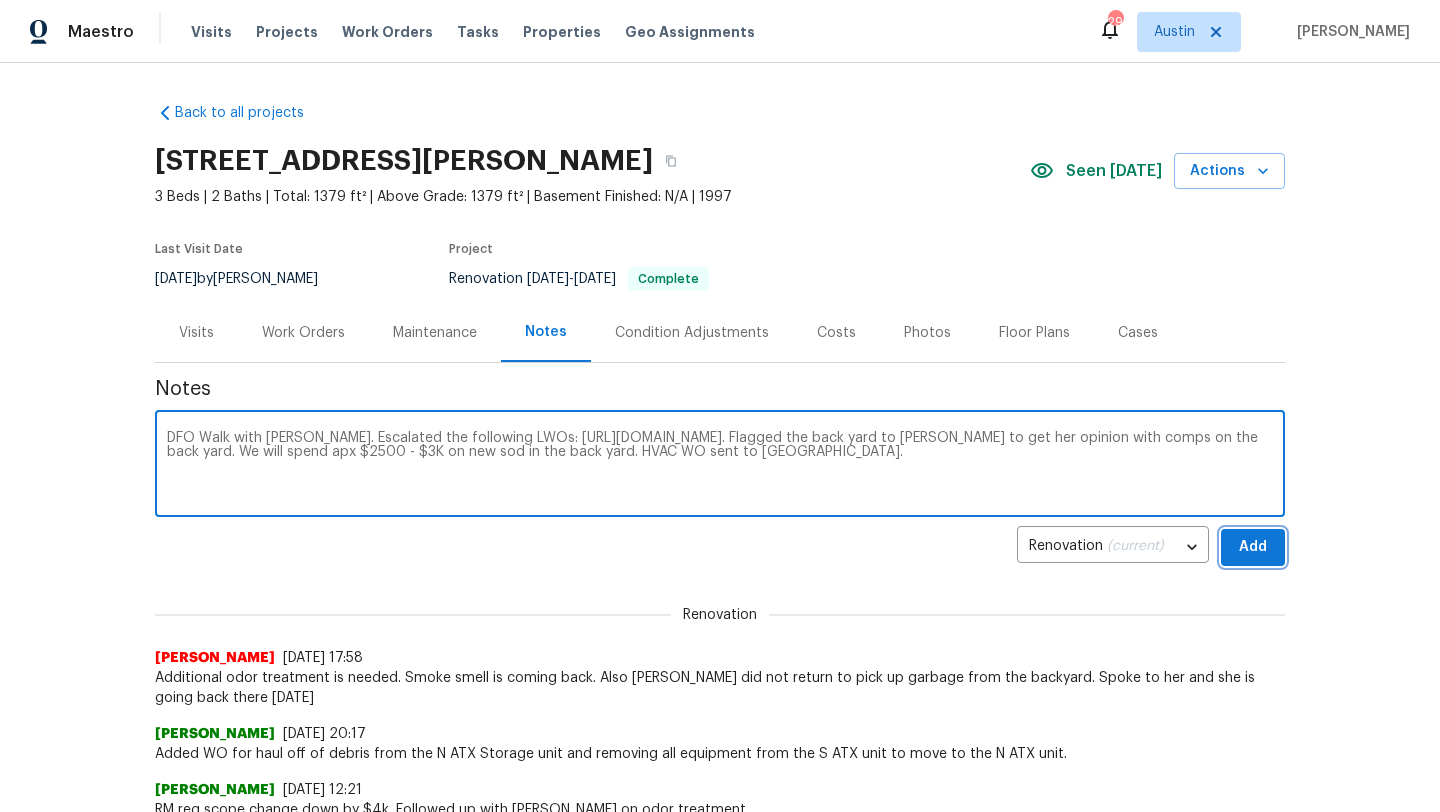 click on "Add" at bounding box center (1253, 547) 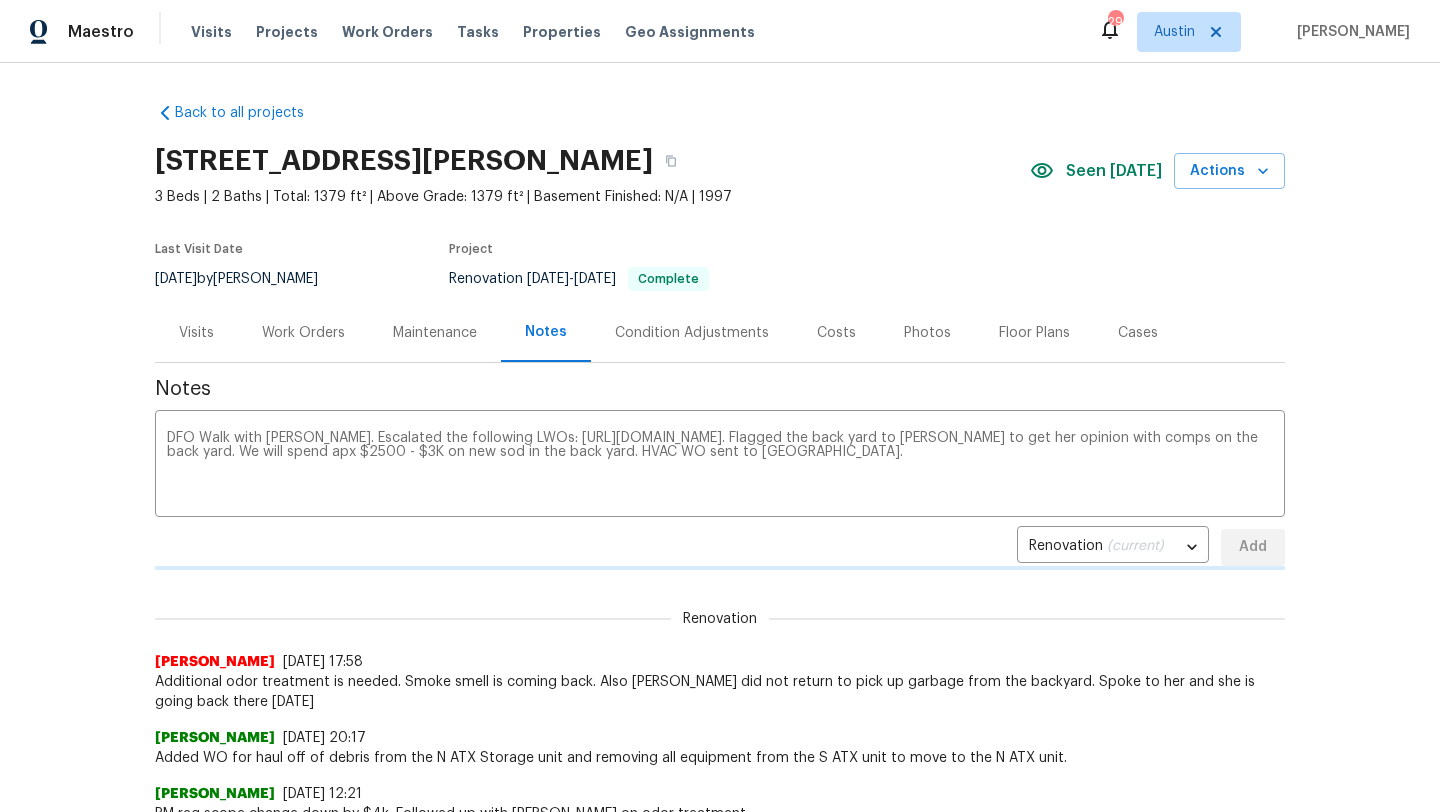 type 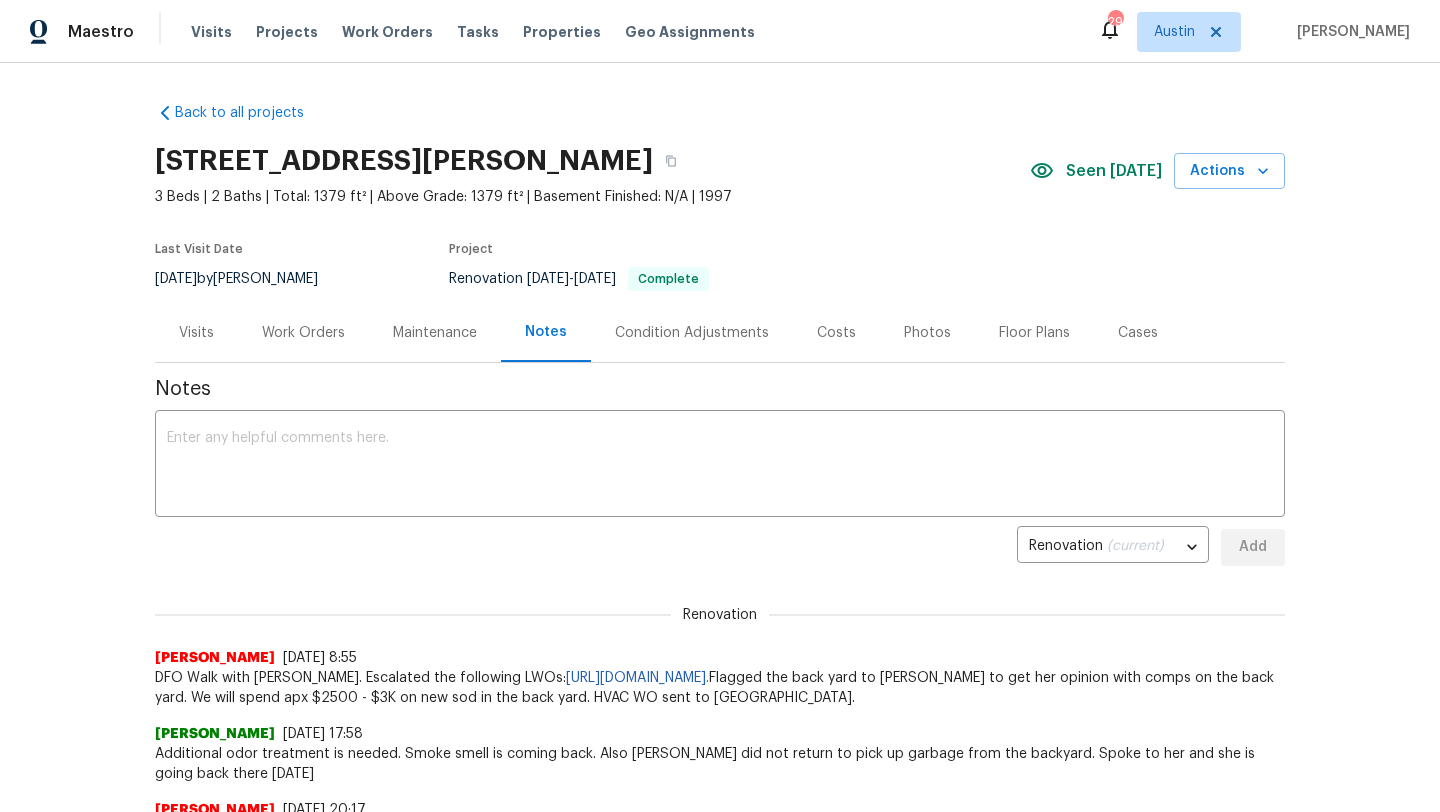 click on "Work Orders" at bounding box center [303, 333] 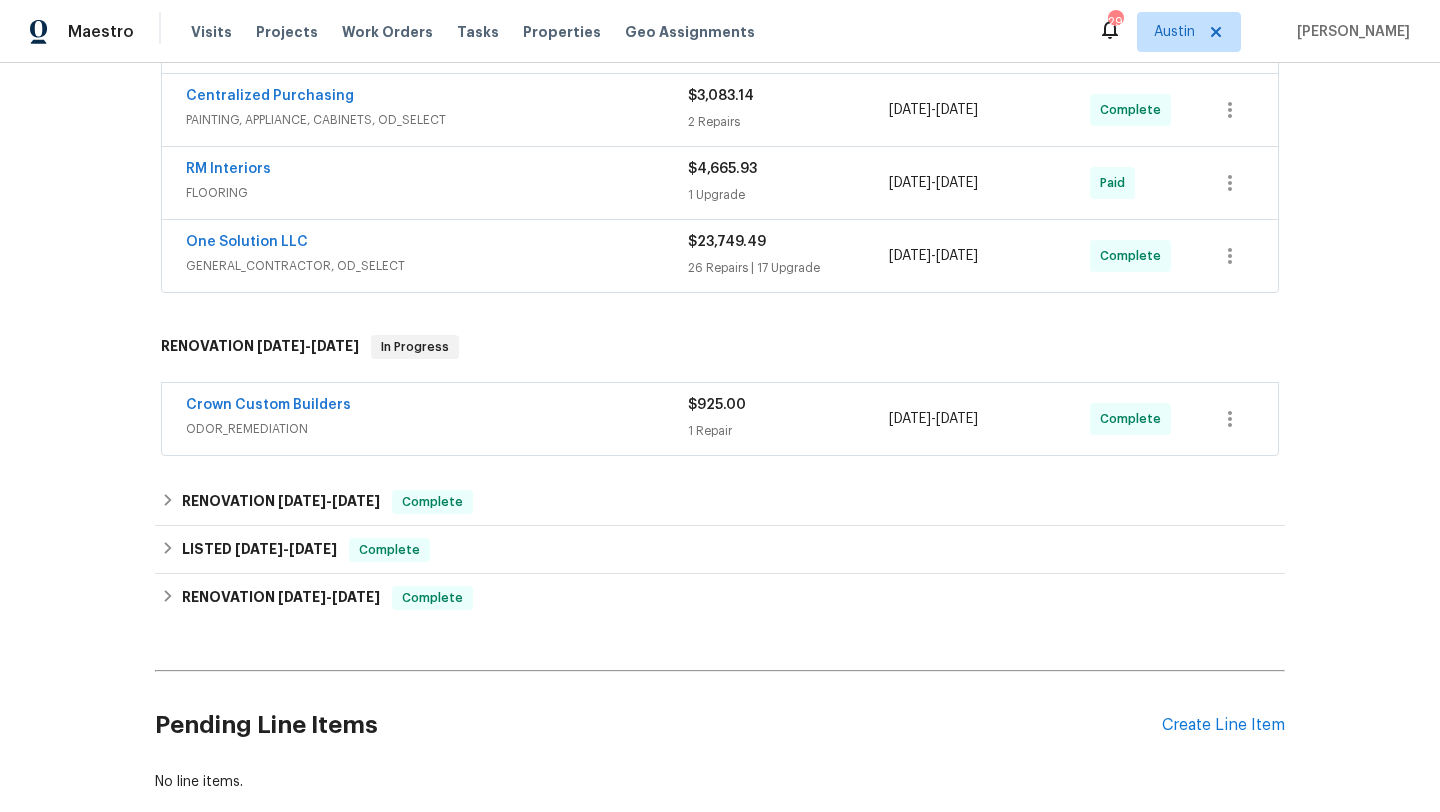 scroll, scrollTop: 635, scrollLeft: 0, axis: vertical 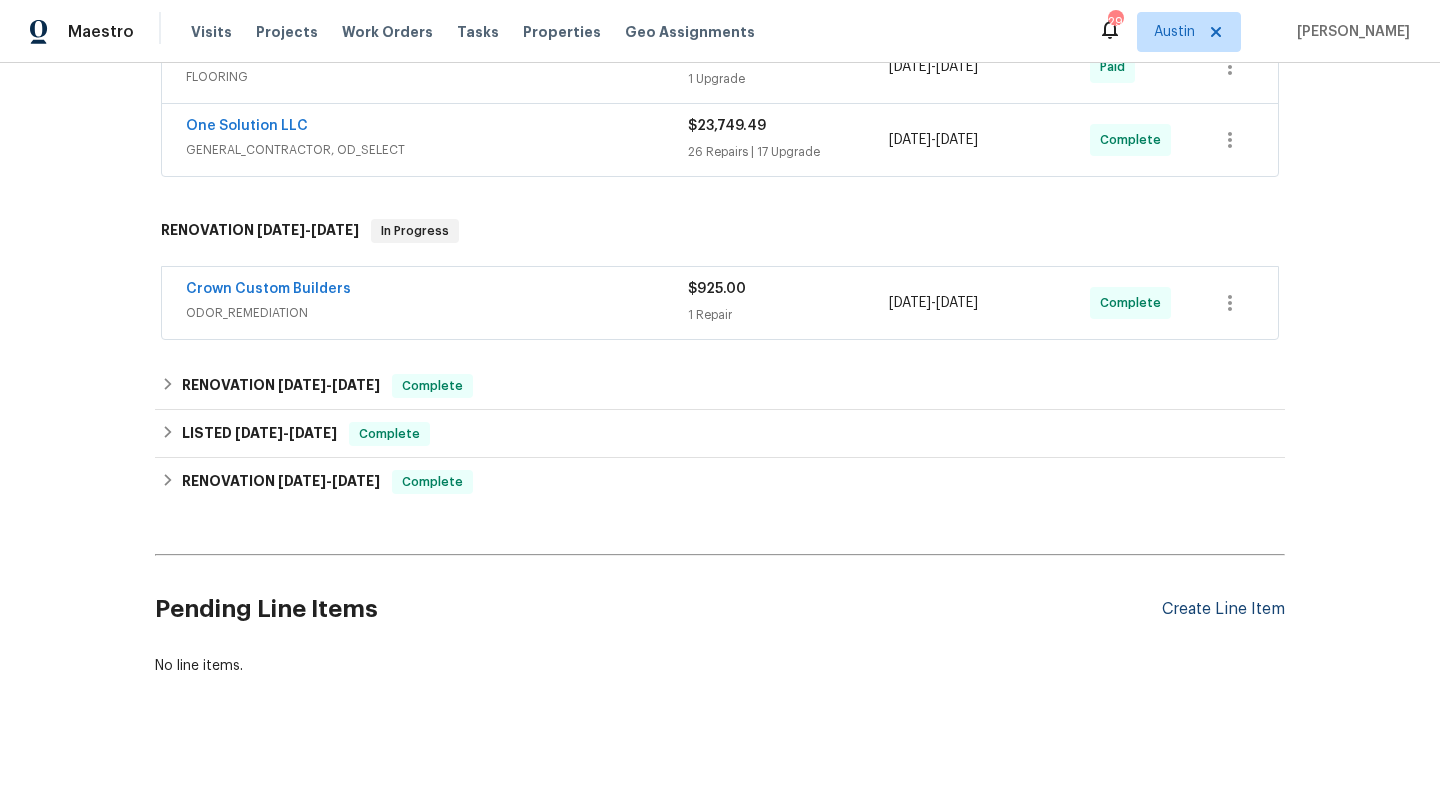 click on "Create Line Item" at bounding box center [1223, 609] 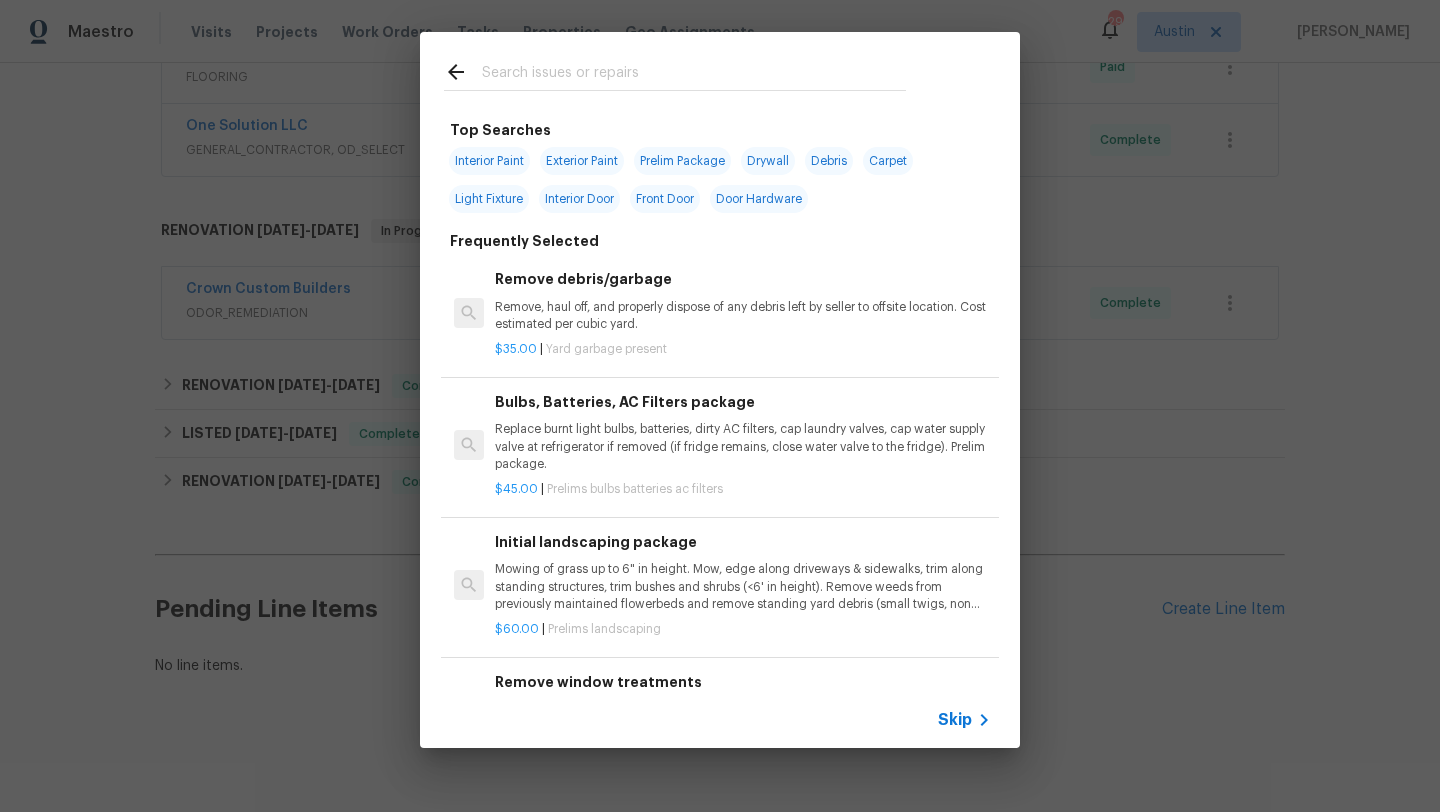 click at bounding box center [694, 75] 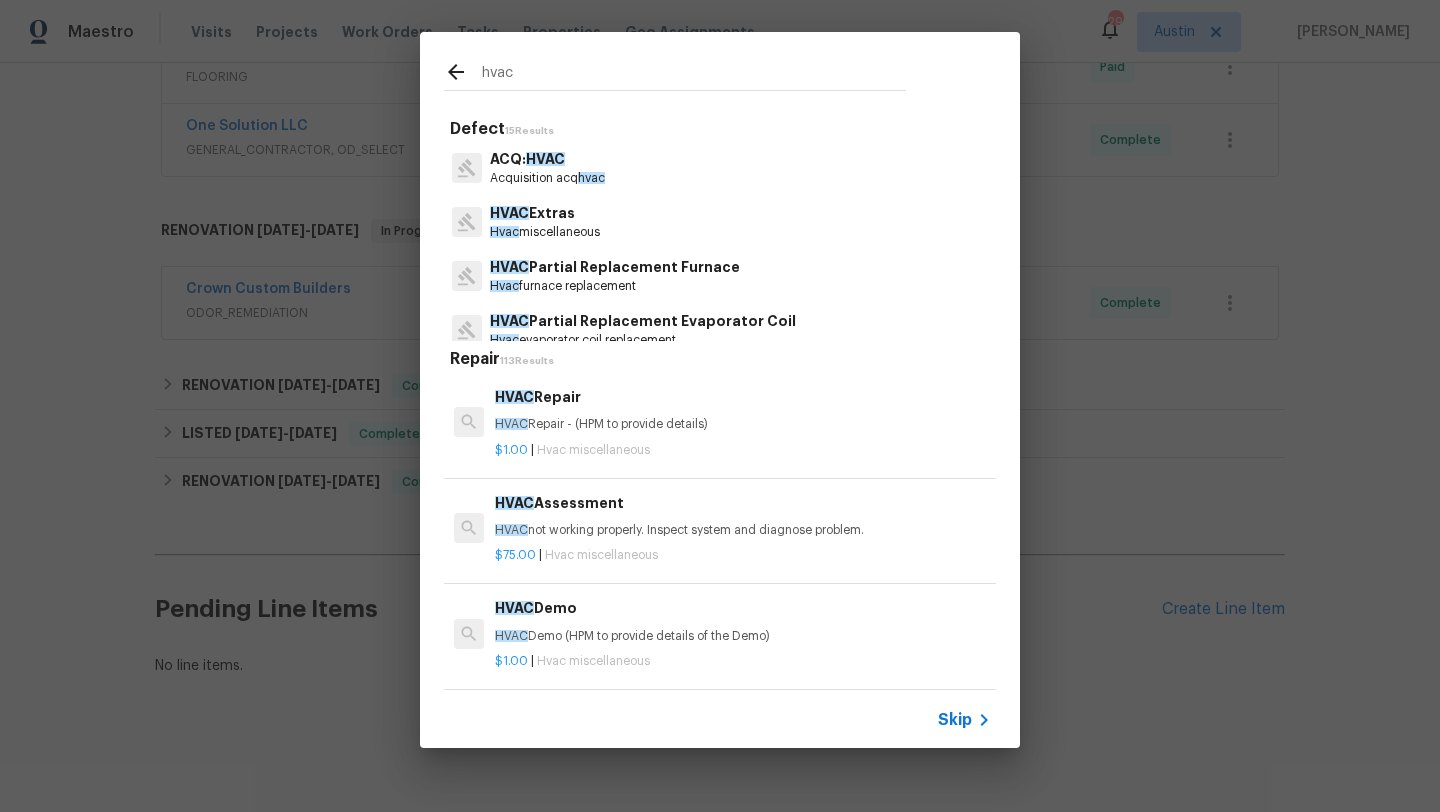 type on "hvac" 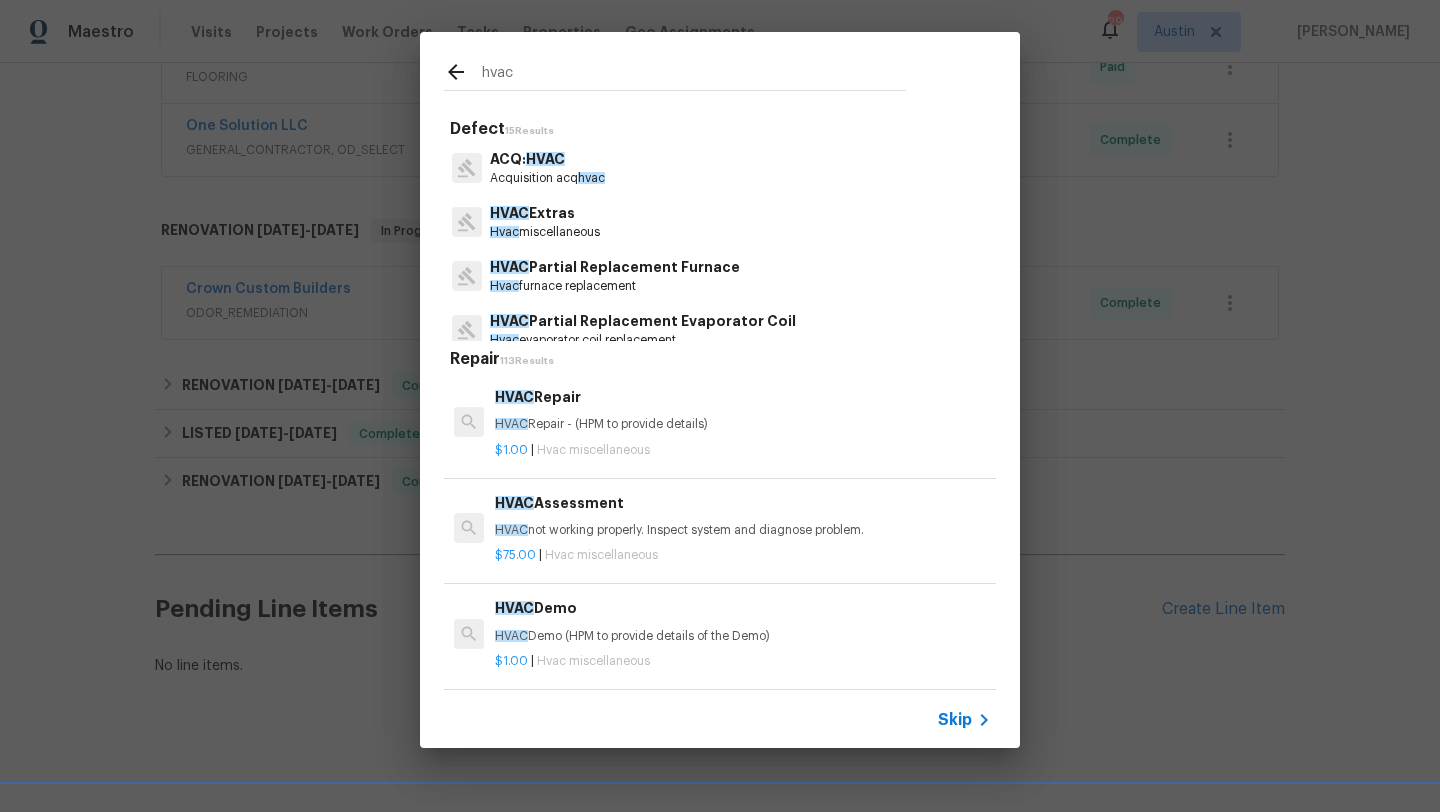 click on "HVAC" at bounding box center (545, 159) 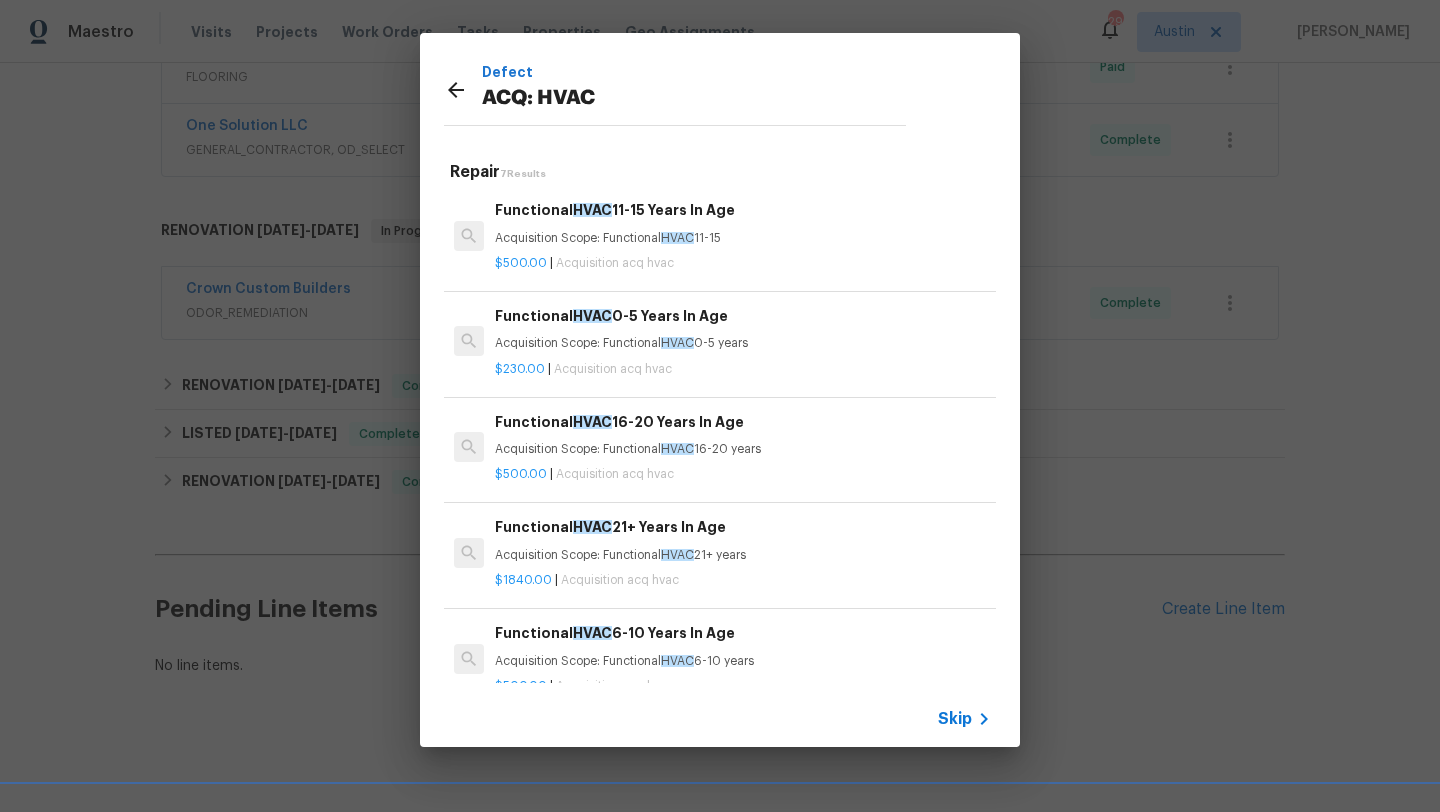 click 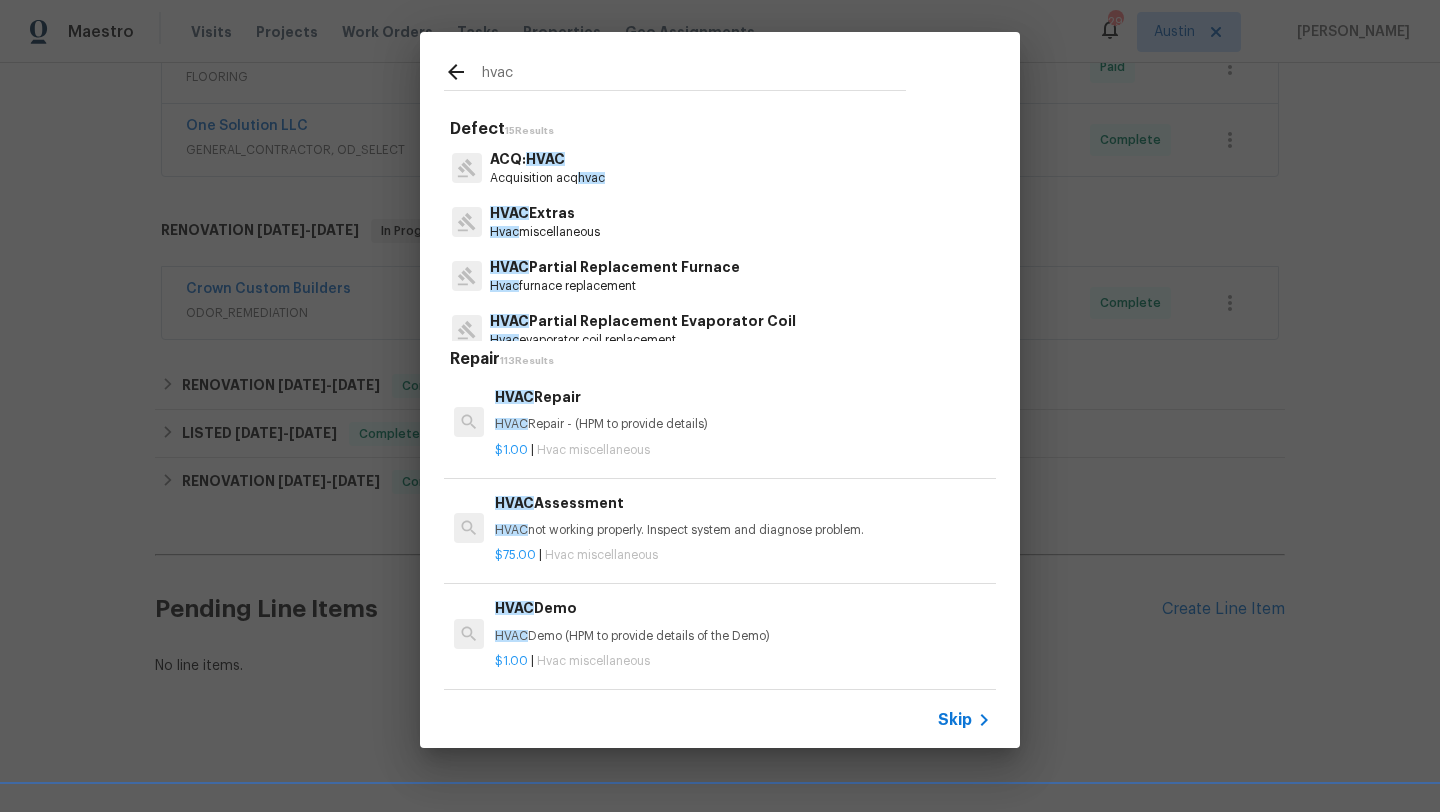 click on "HVAC  Extras" at bounding box center [545, 213] 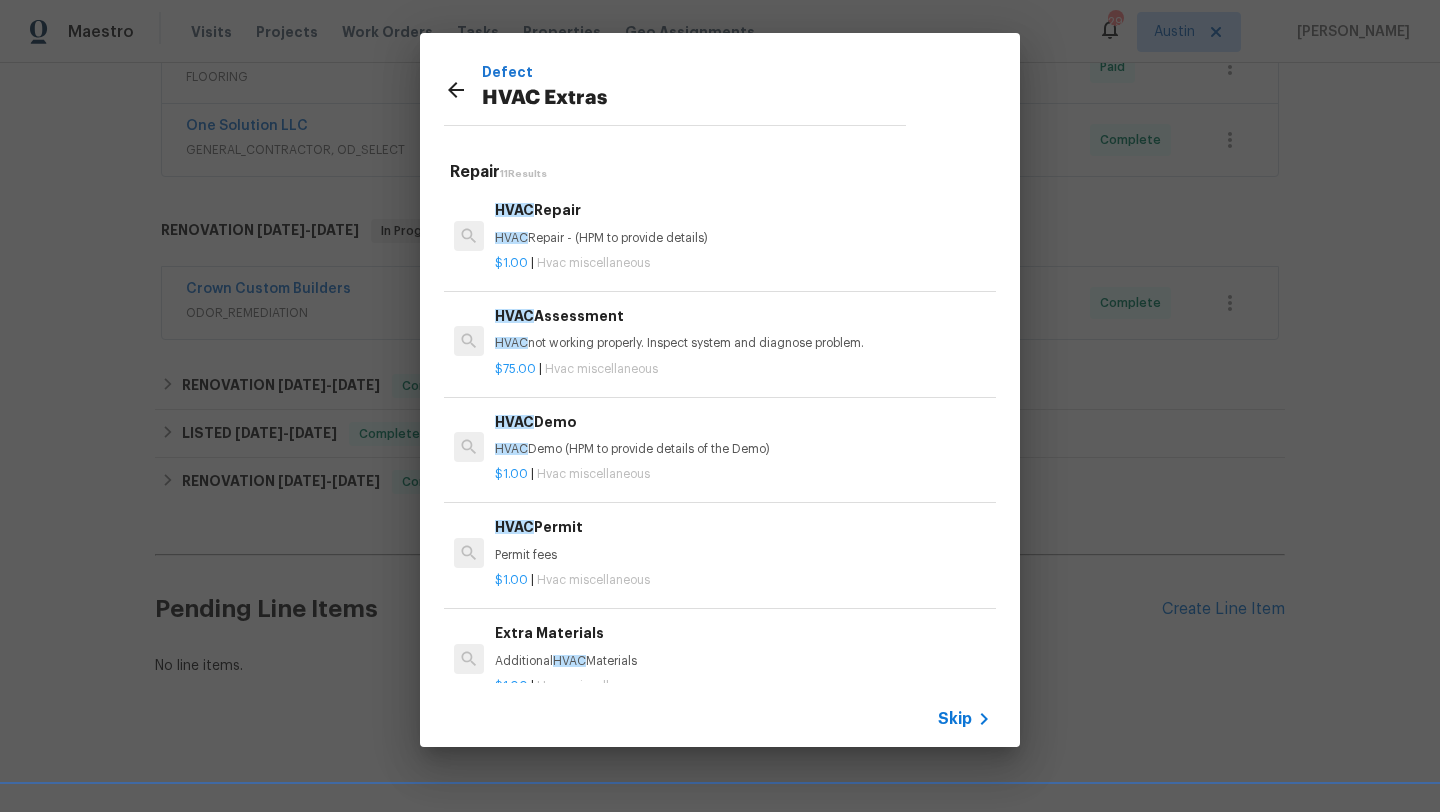click 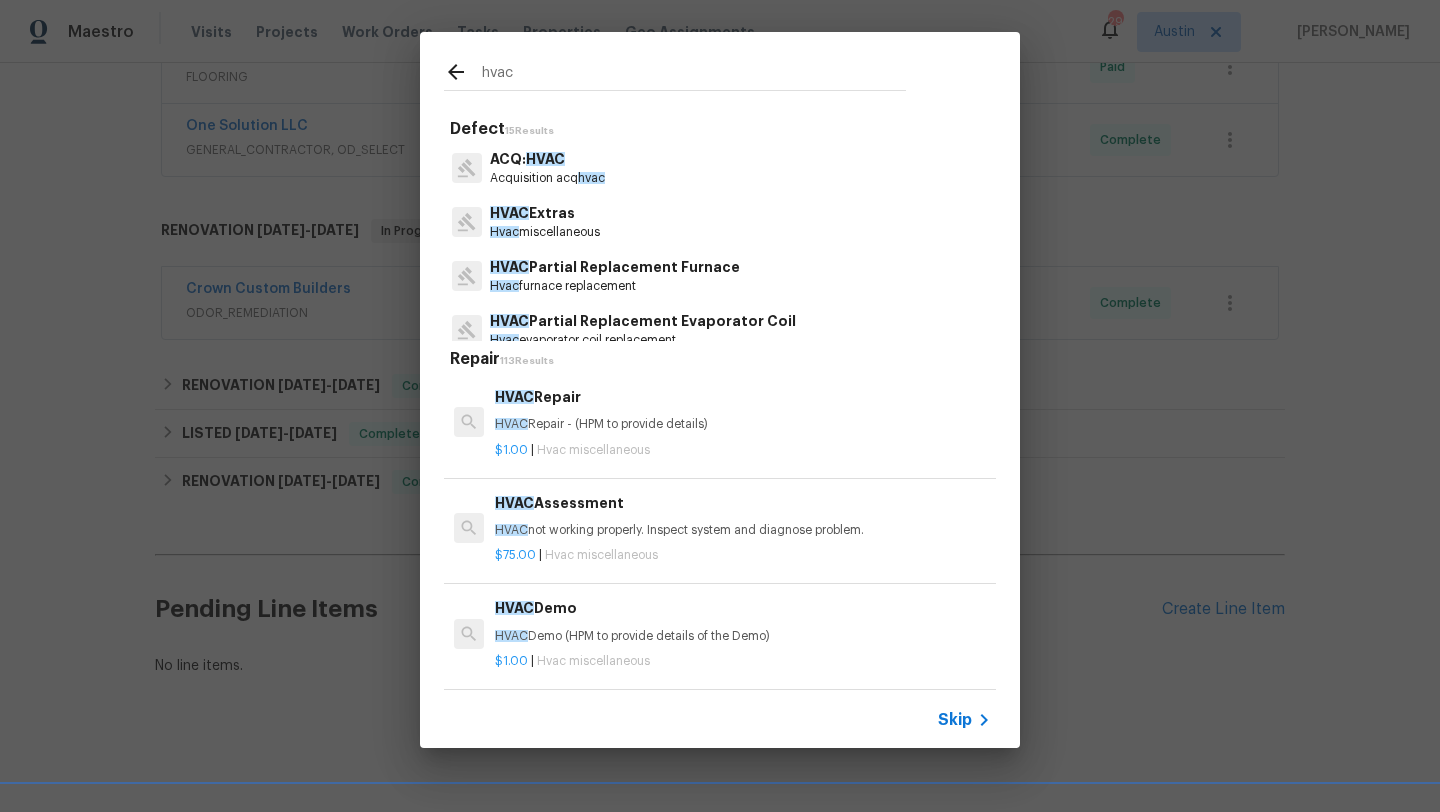 click on "HVAC  Repair - (HPM to provide details)" at bounding box center [743, 424] 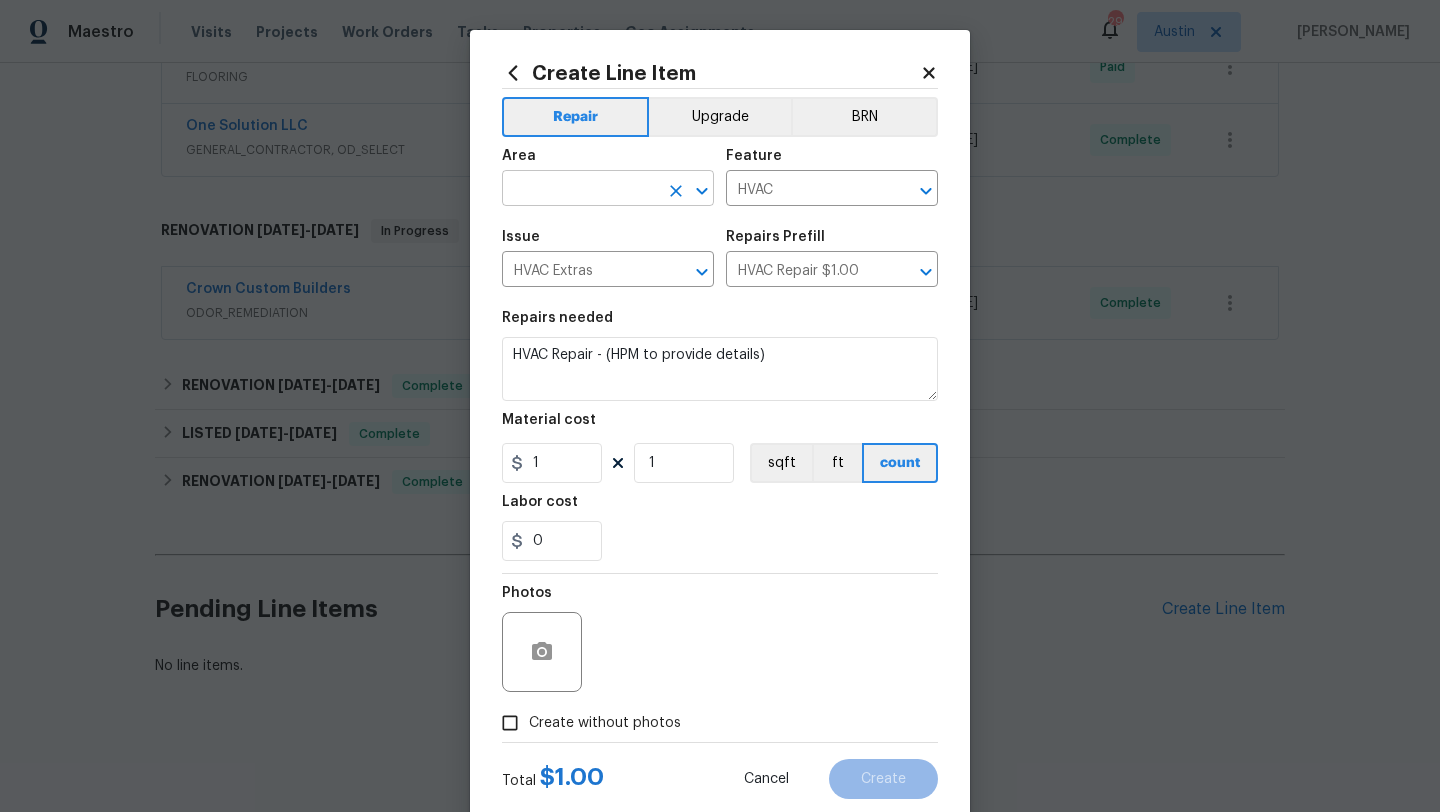 click at bounding box center [580, 190] 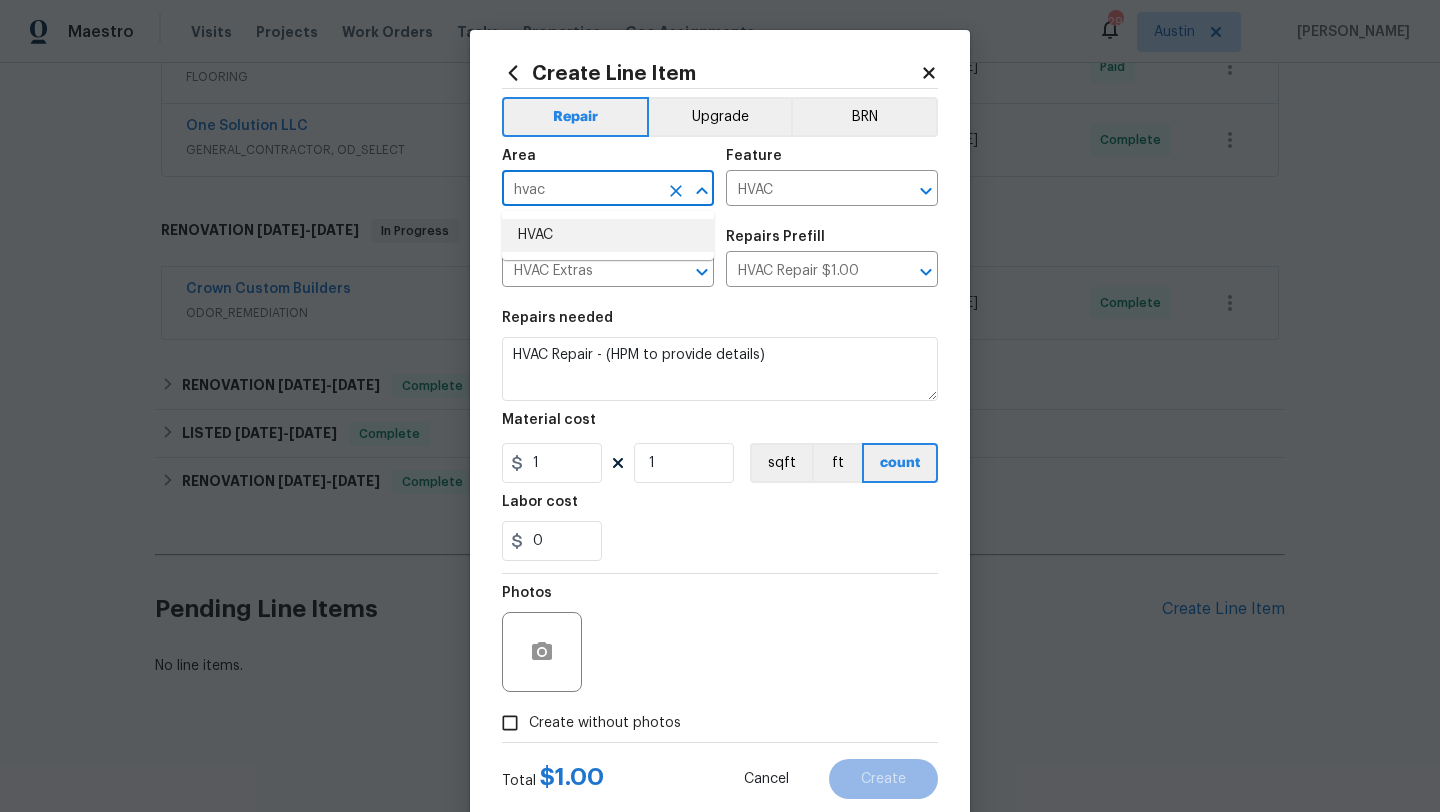 click on "HVAC" at bounding box center [608, 235] 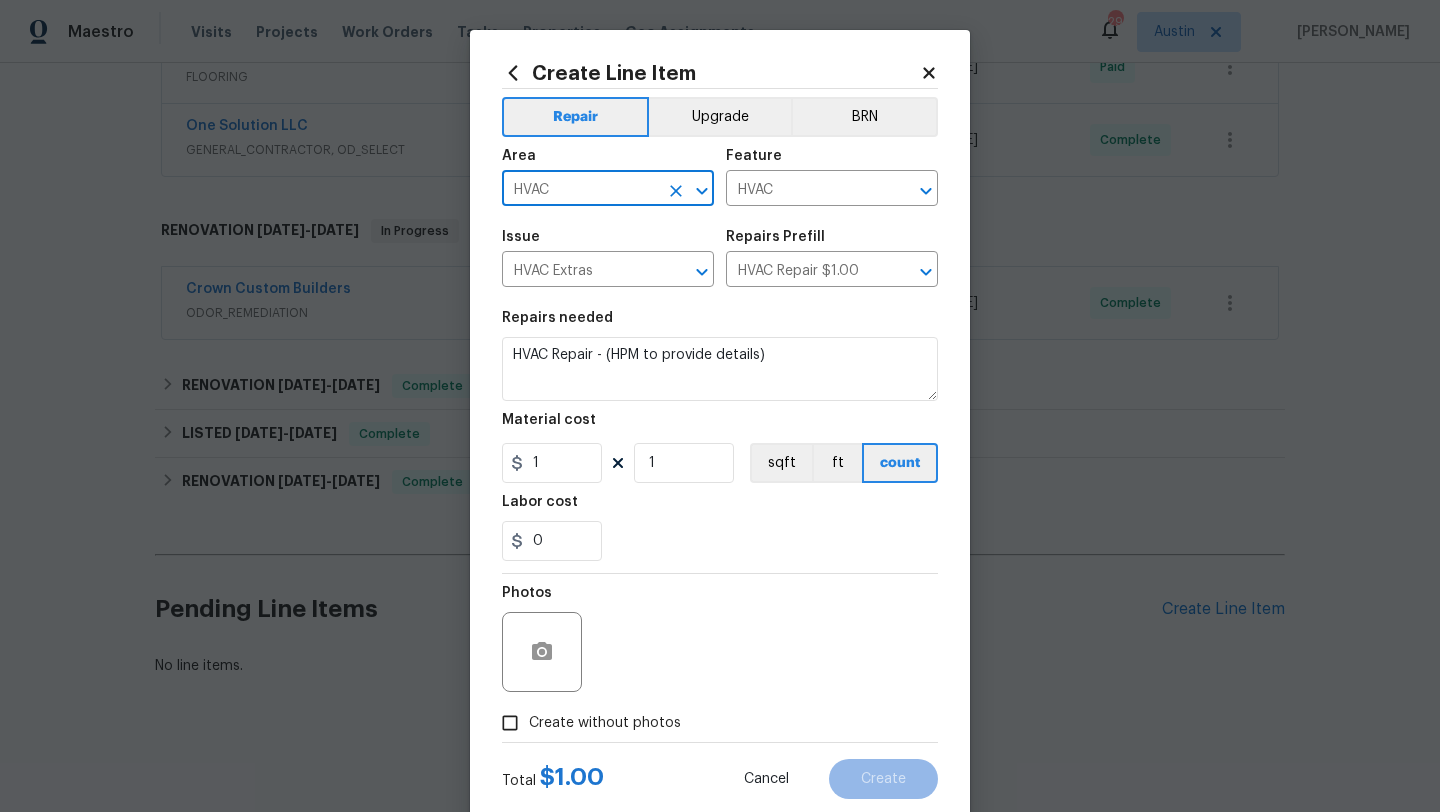 type on "HVAC" 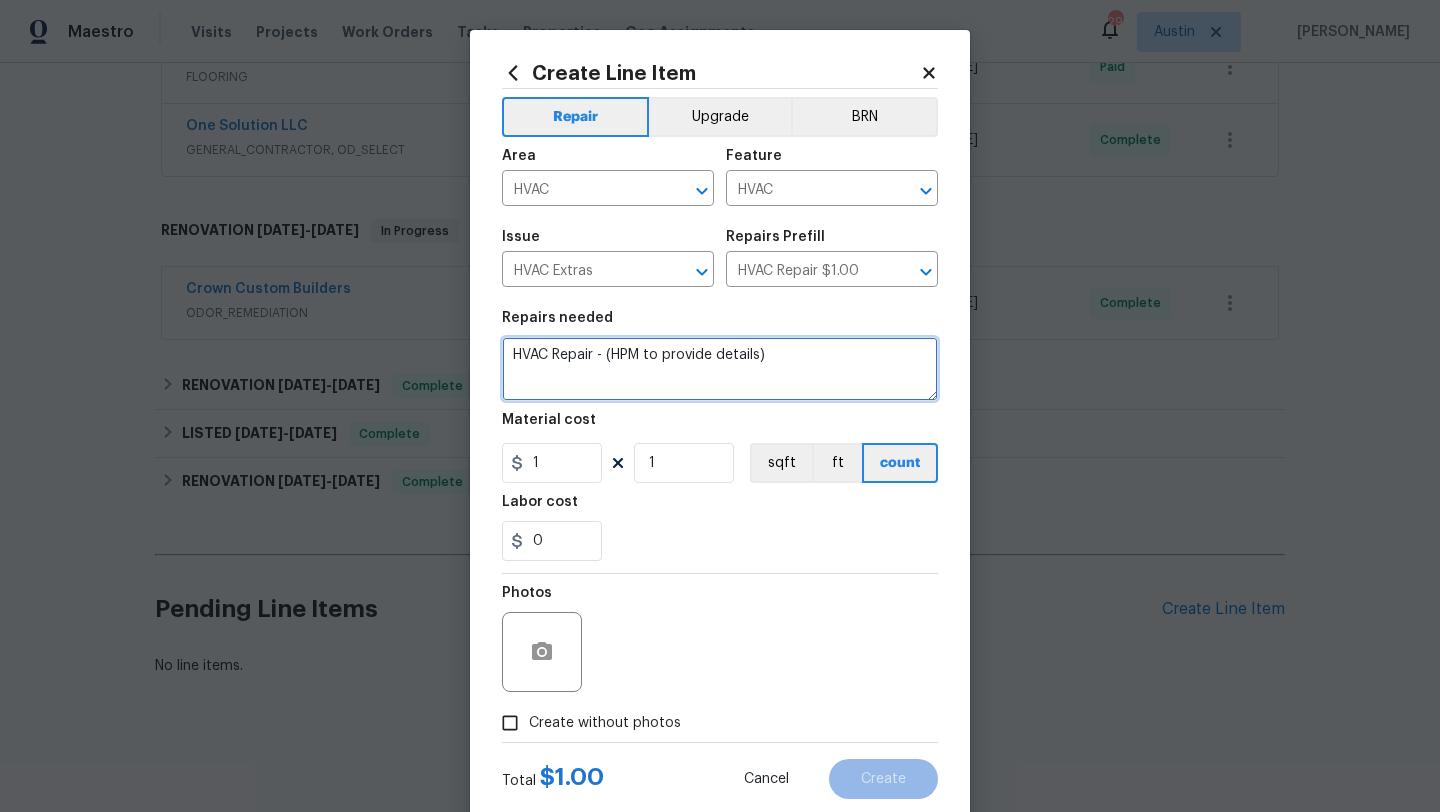 drag, startPoint x: 779, startPoint y: 359, endPoint x: 608, endPoint y: 357, distance: 171.01169 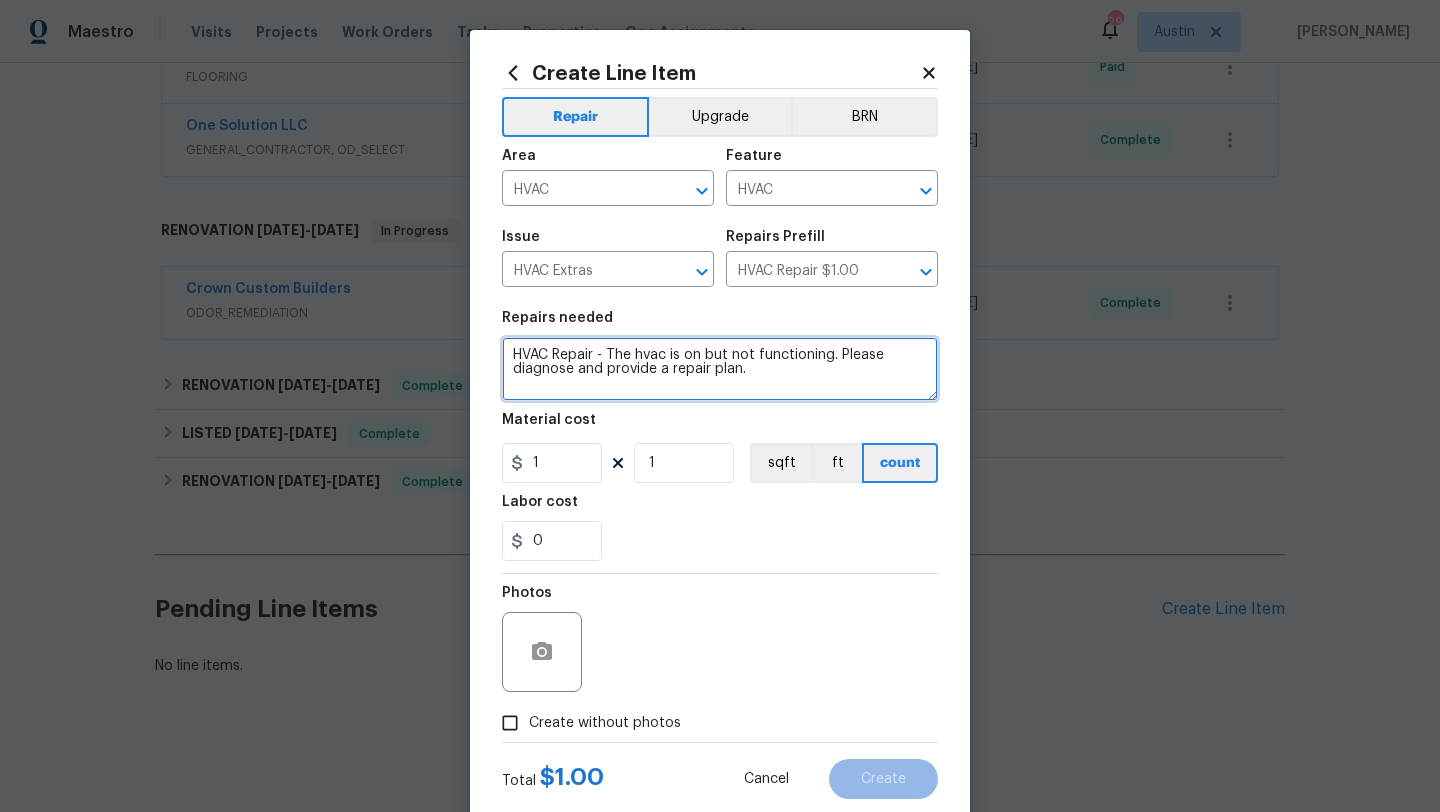 type on "HVAC Repair - The hvac is on but not functioning. Please diagnose and provide a repair plan." 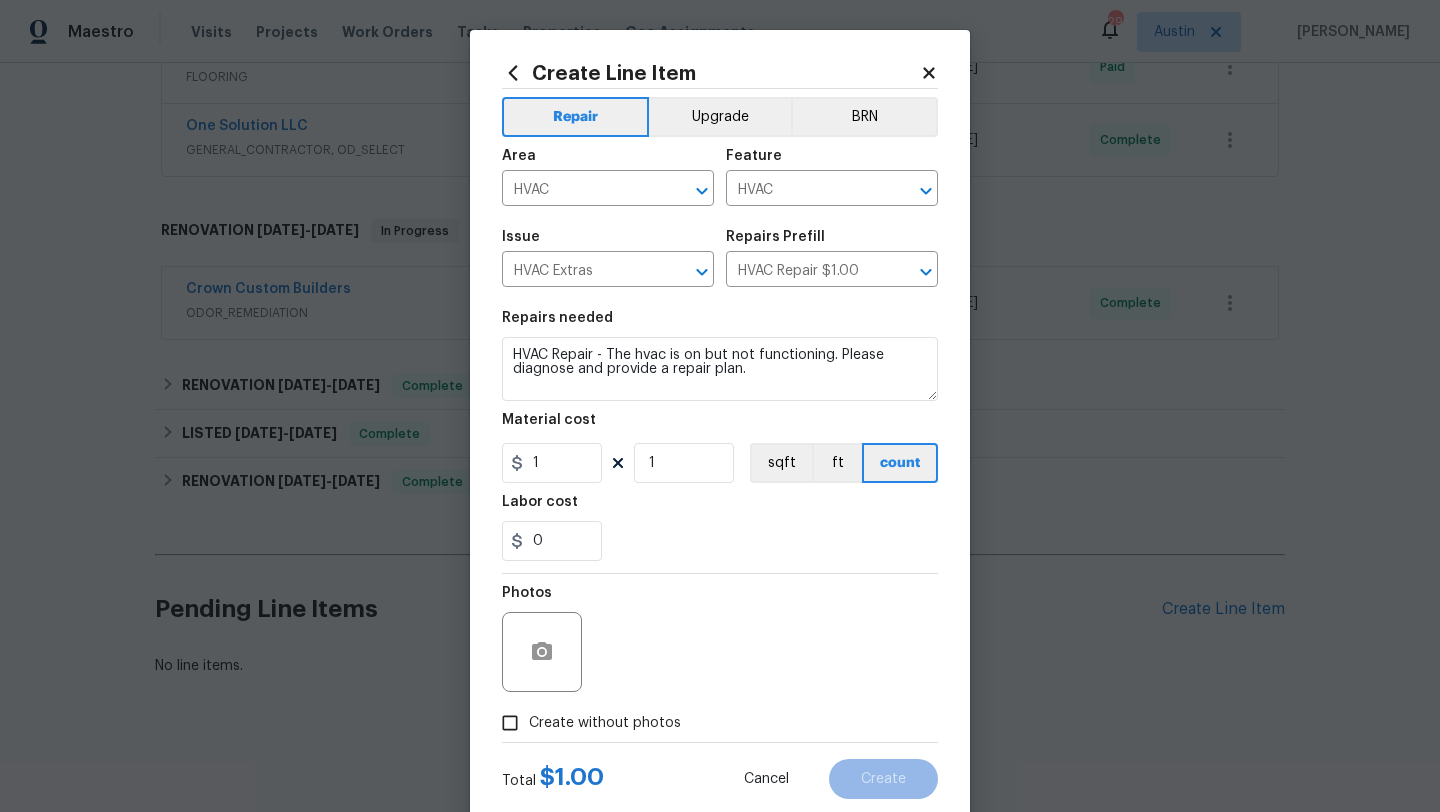 click on "Create without photos" at bounding box center [605, 723] 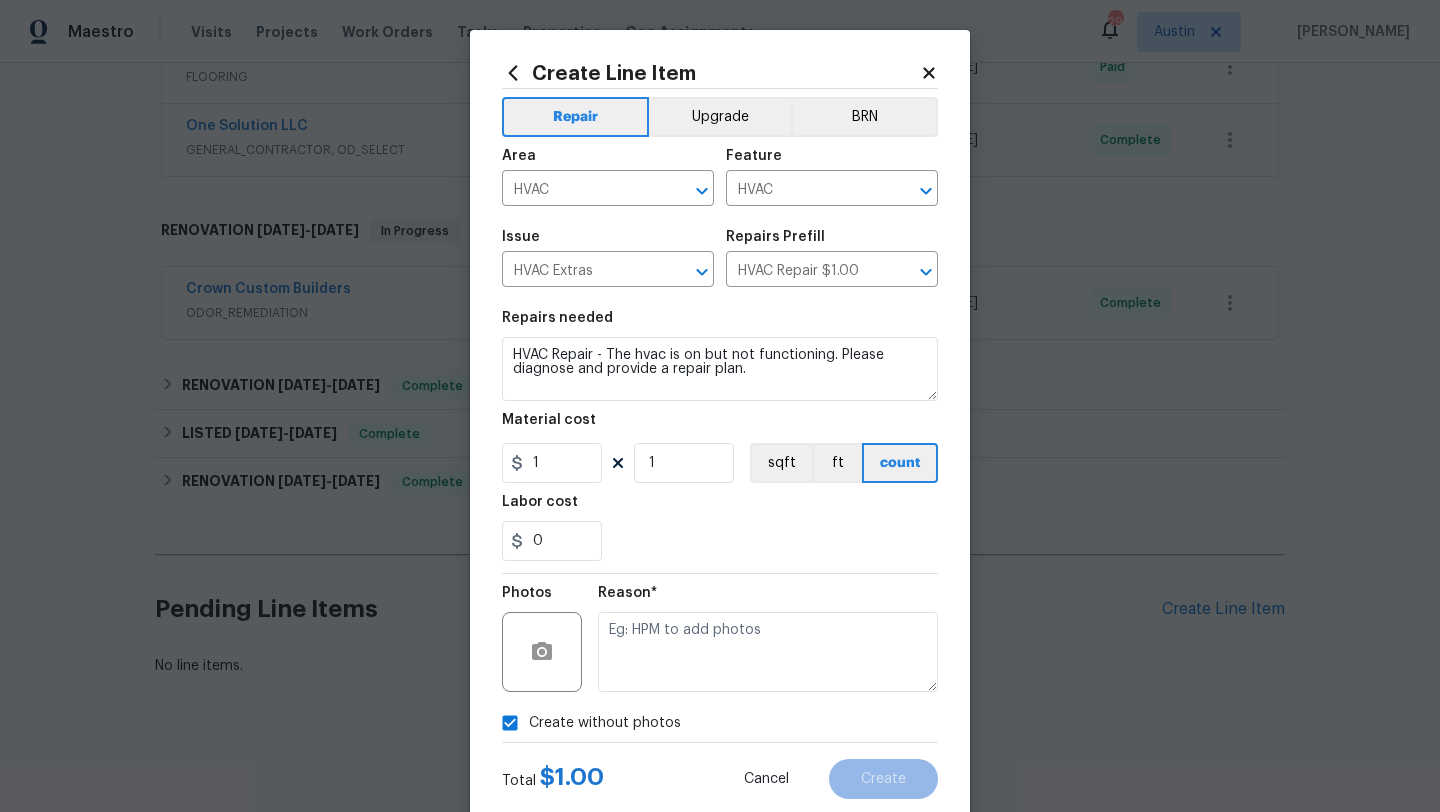 scroll, scrollTop: 50, scrollLeft: 0, axis: vertical 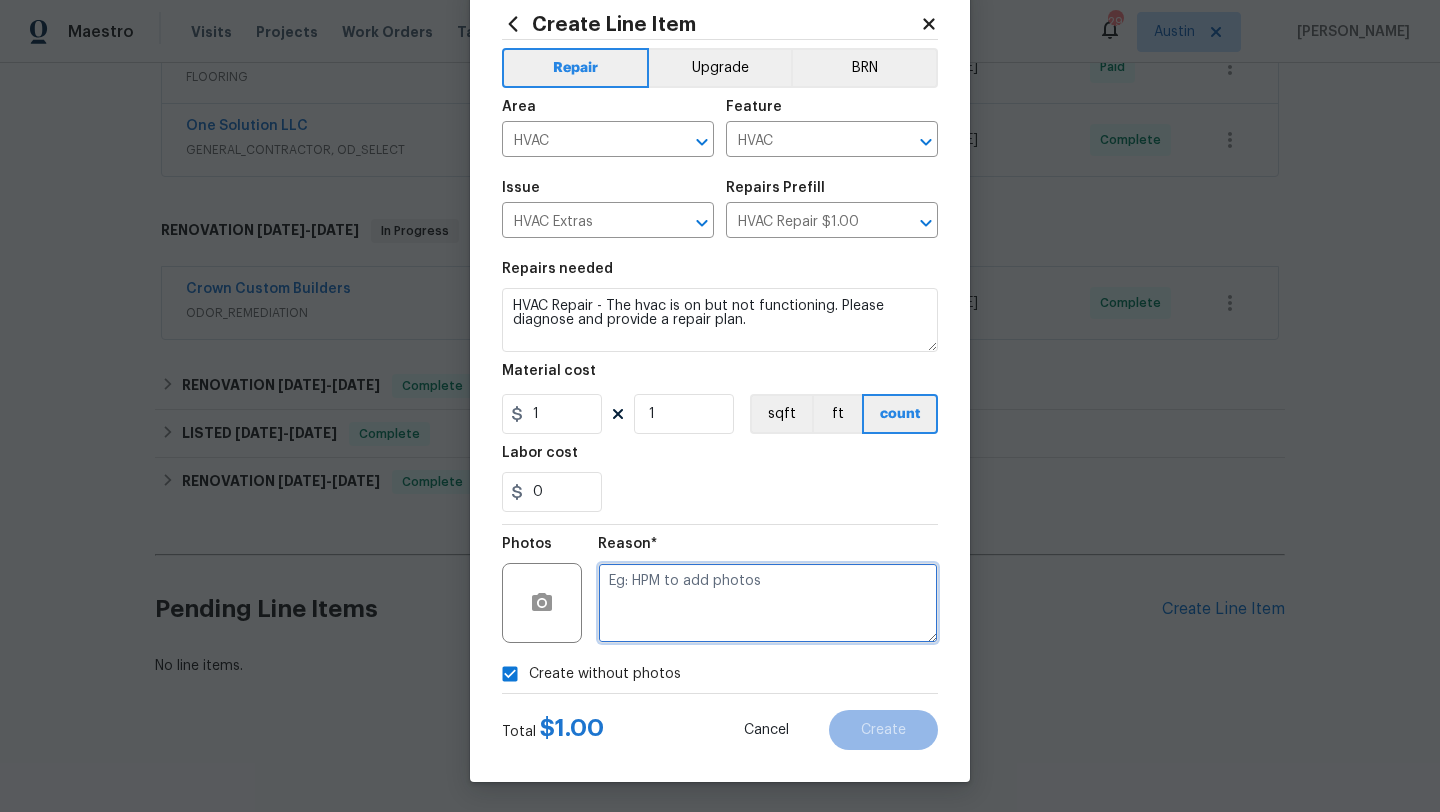 click at bounding box center [768, 603] 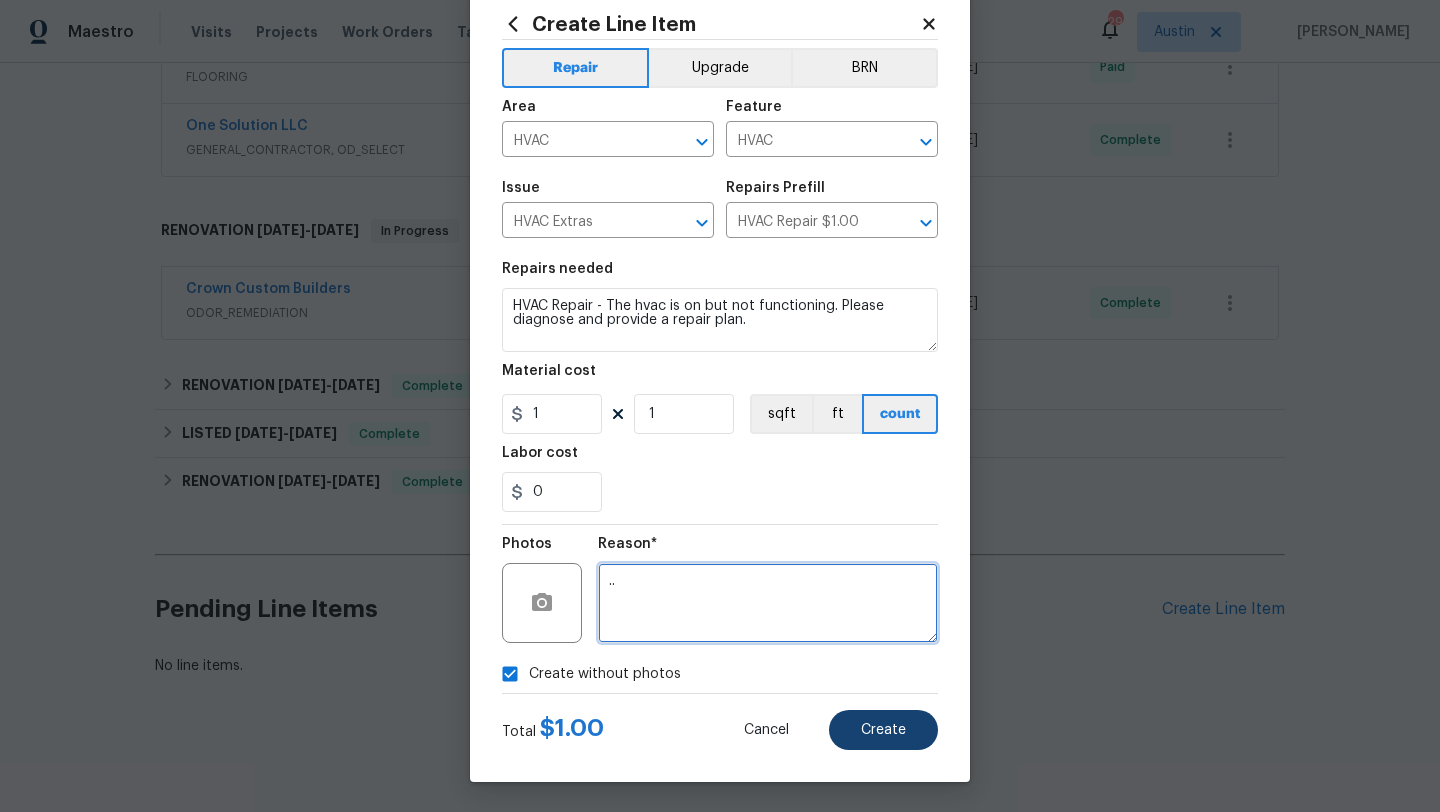 type on ".." 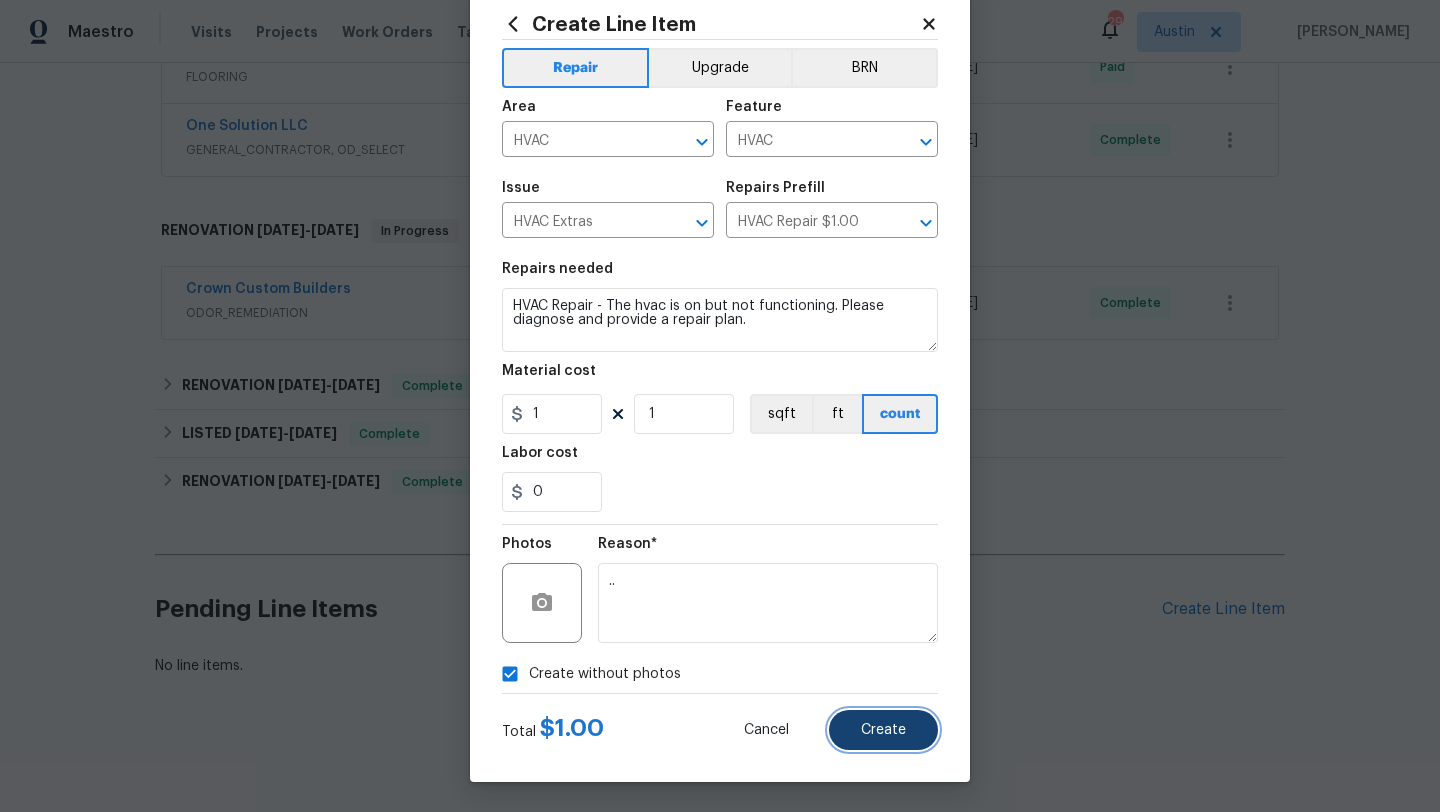click on "Create" at bounding box center [883, 730] 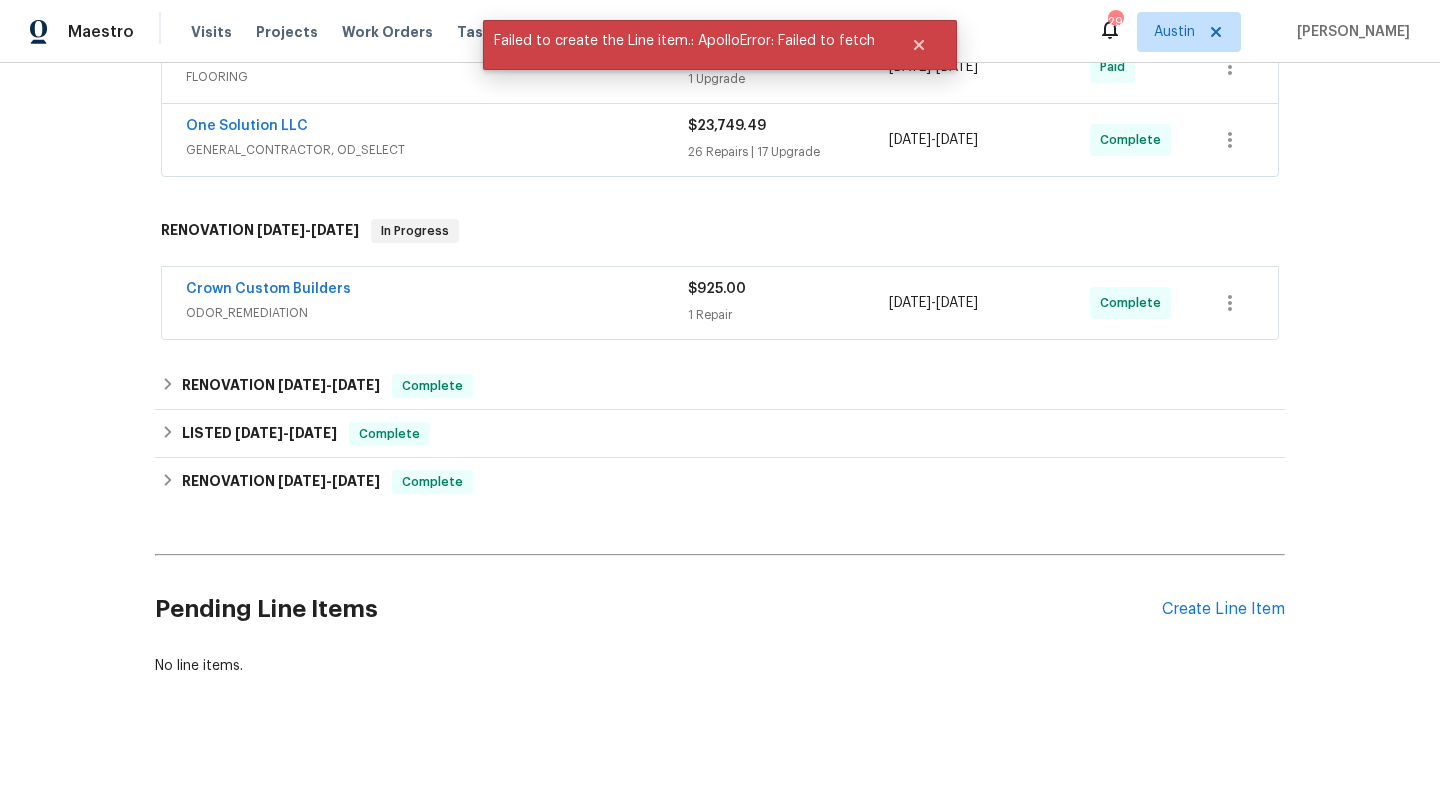 scroll, scrollTop: 0, scrollLeft: 0, axis: both 